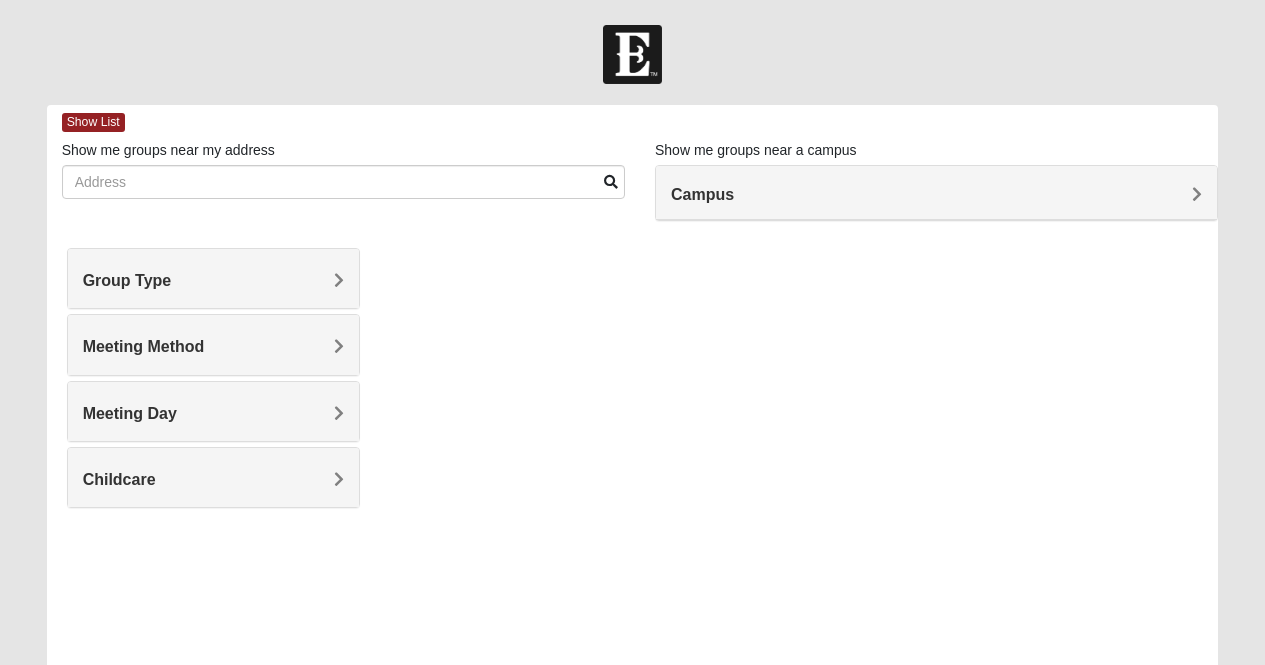 scroll, scrollTop: 0, scrollLeft: 0, axis: both 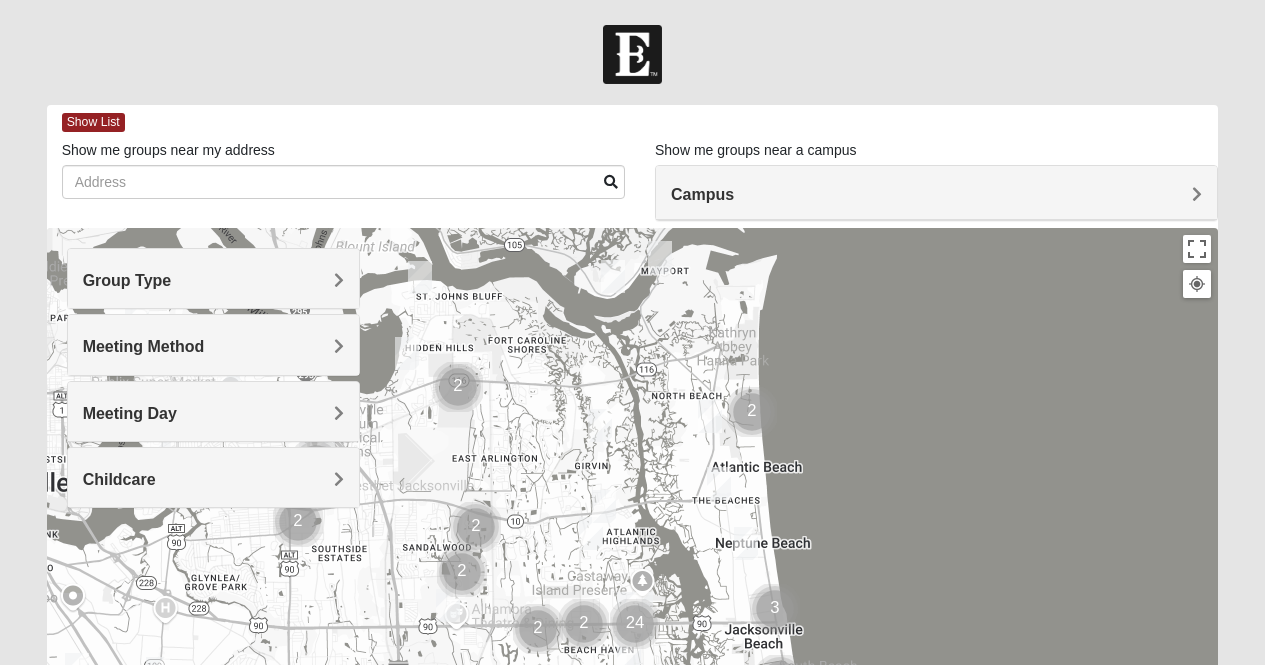 click on "Group Type" at bounding box center [213, 278] 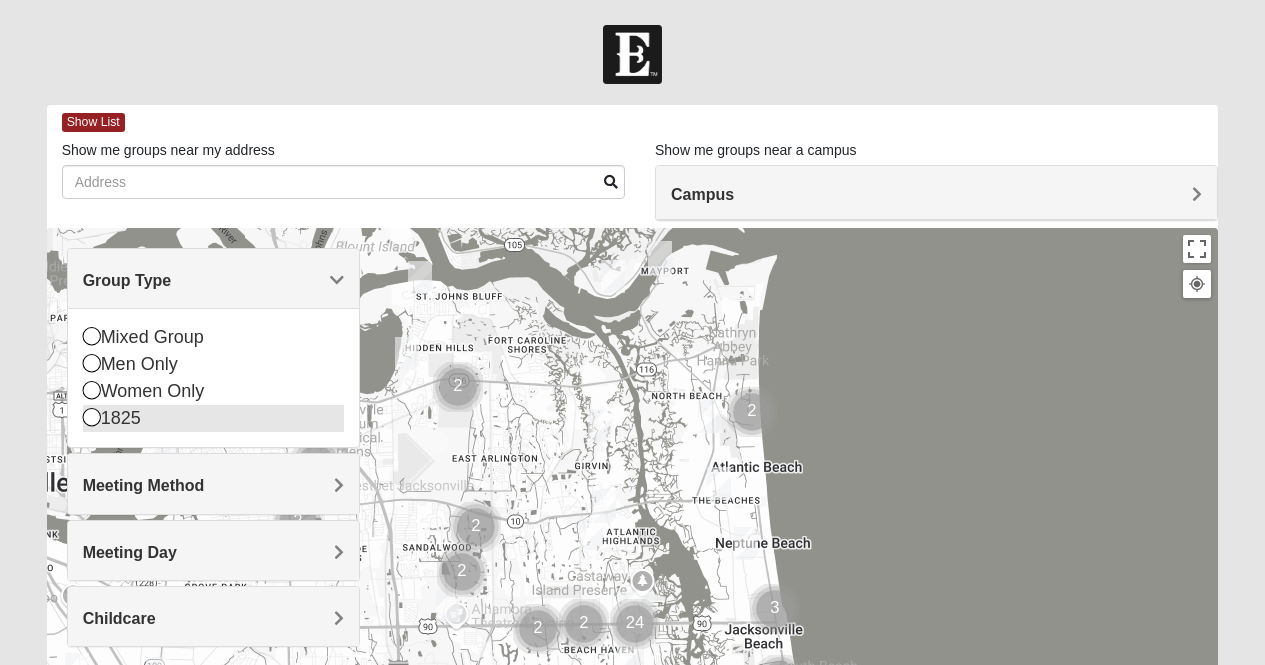 click at bounding box center [92, 417] 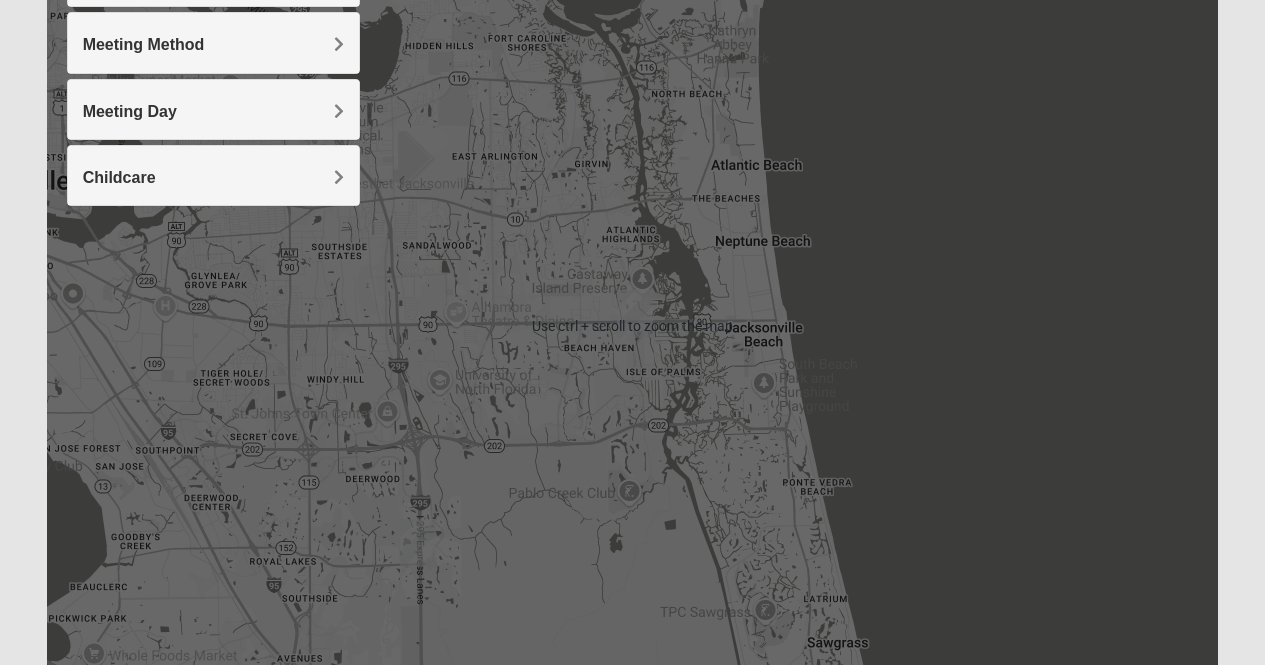 scroll, scrollTop: 346, scrollLeft: 0, axis: vertical 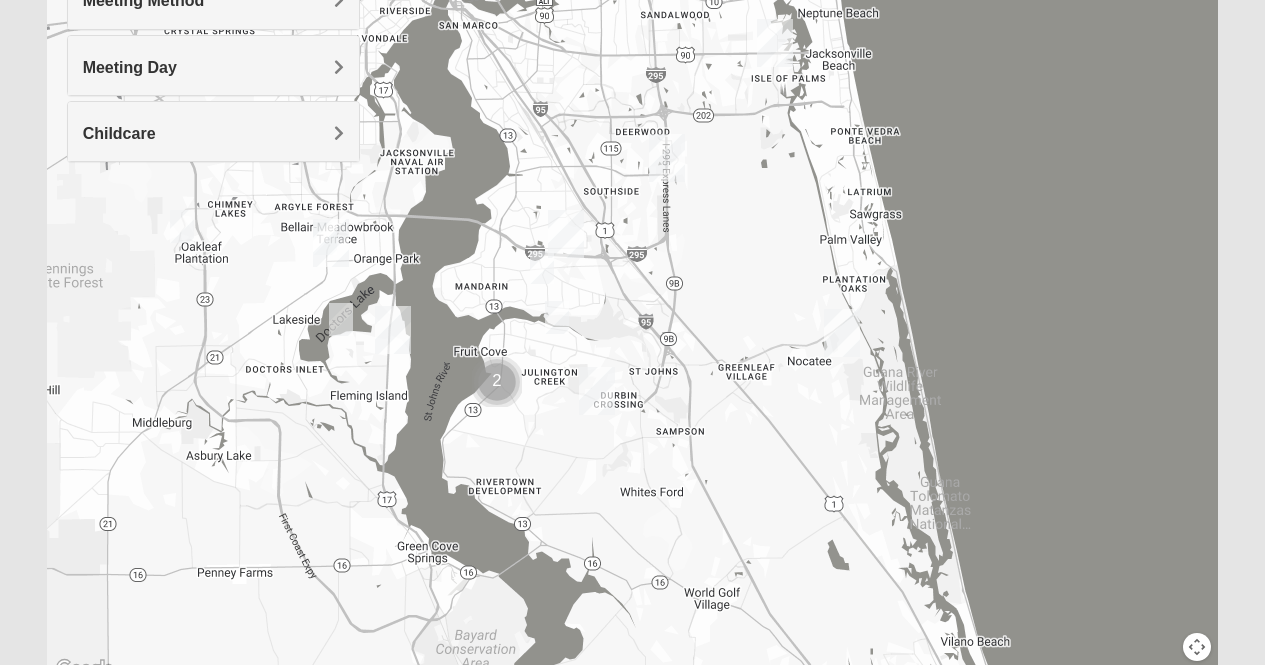 drag, startPoint x: 732, startPoint y: 469, endPoint x: 771, endPoint y: 173, distance: 298.5582 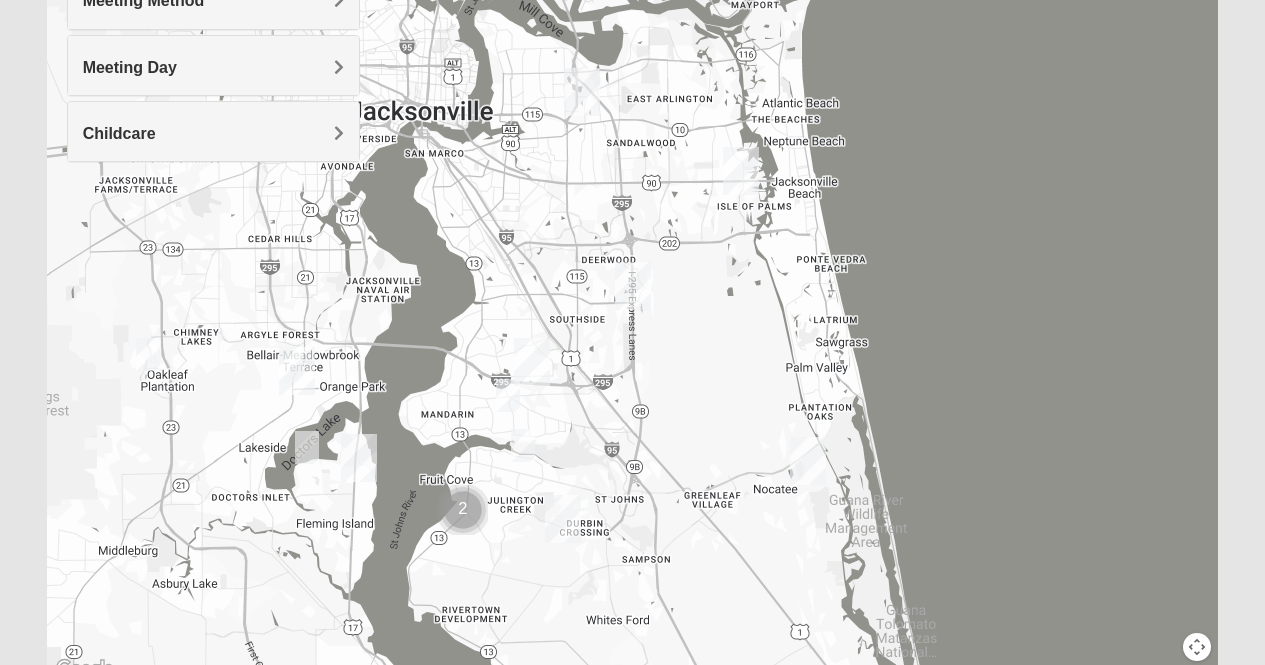 drag, startPoint x: 771, startPoint y: 173, endPoint x: 736, endPoint y: 311, distance: 142.36923 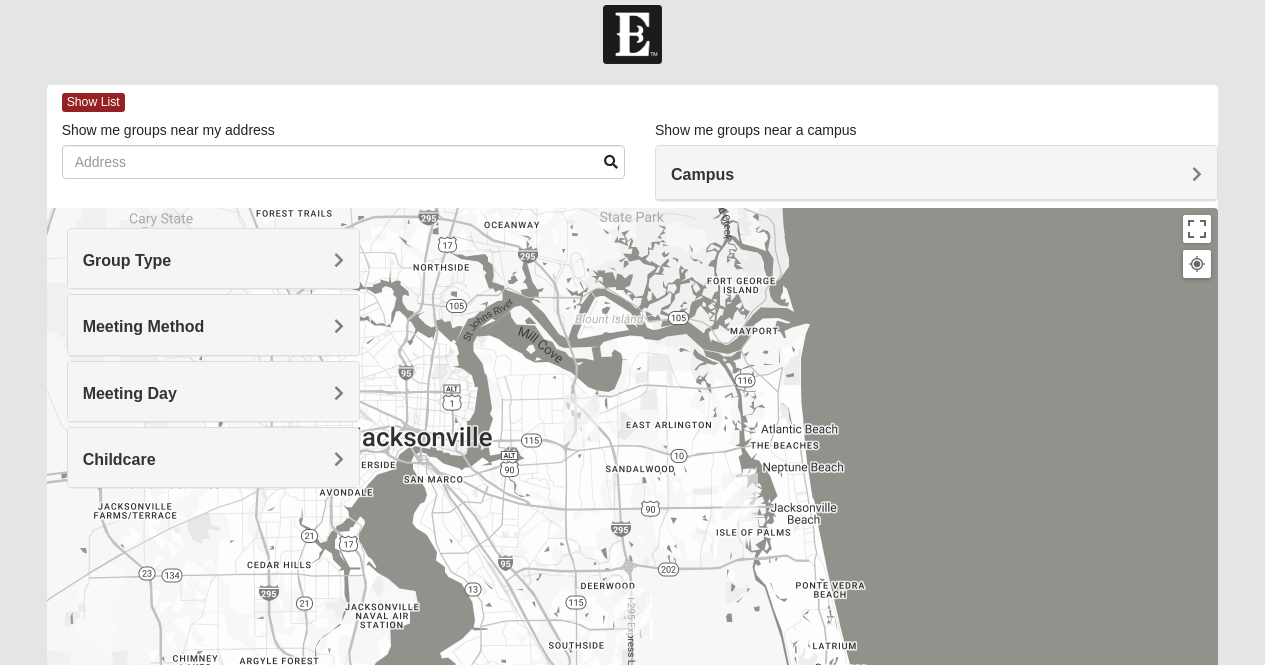 scroll, scrollTop: 22, scrollLeft: 0, axis: vertical 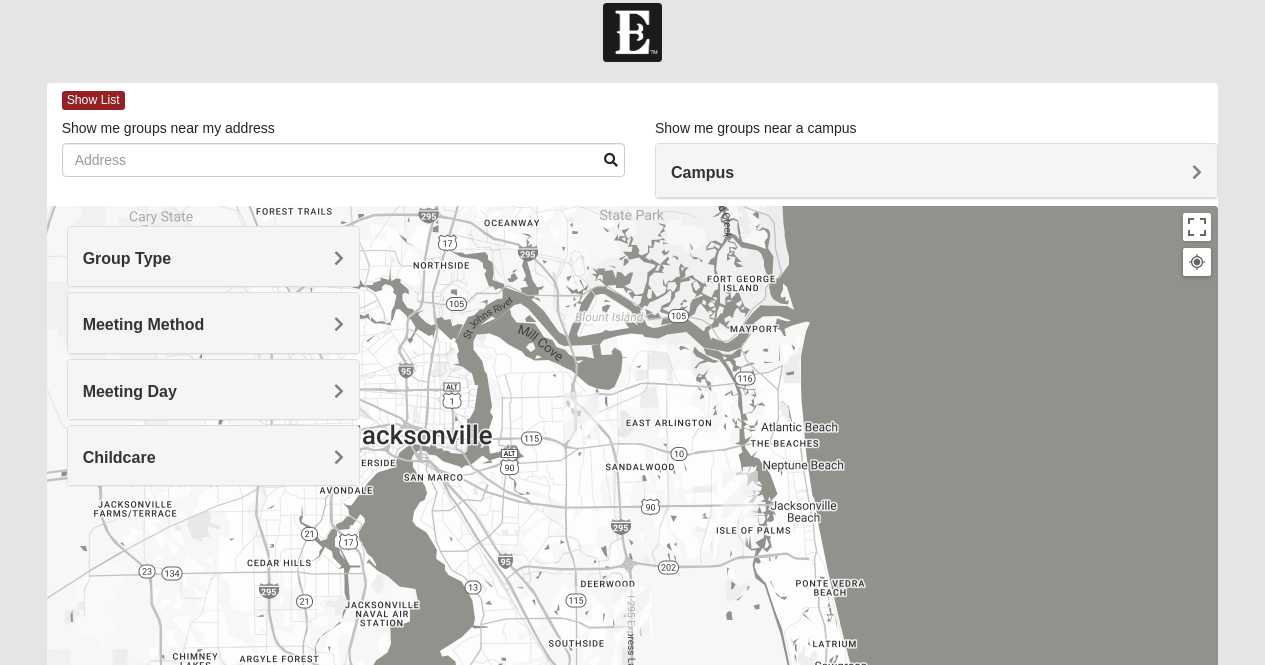 click on "Group Type" at bounding box center [213, 258] 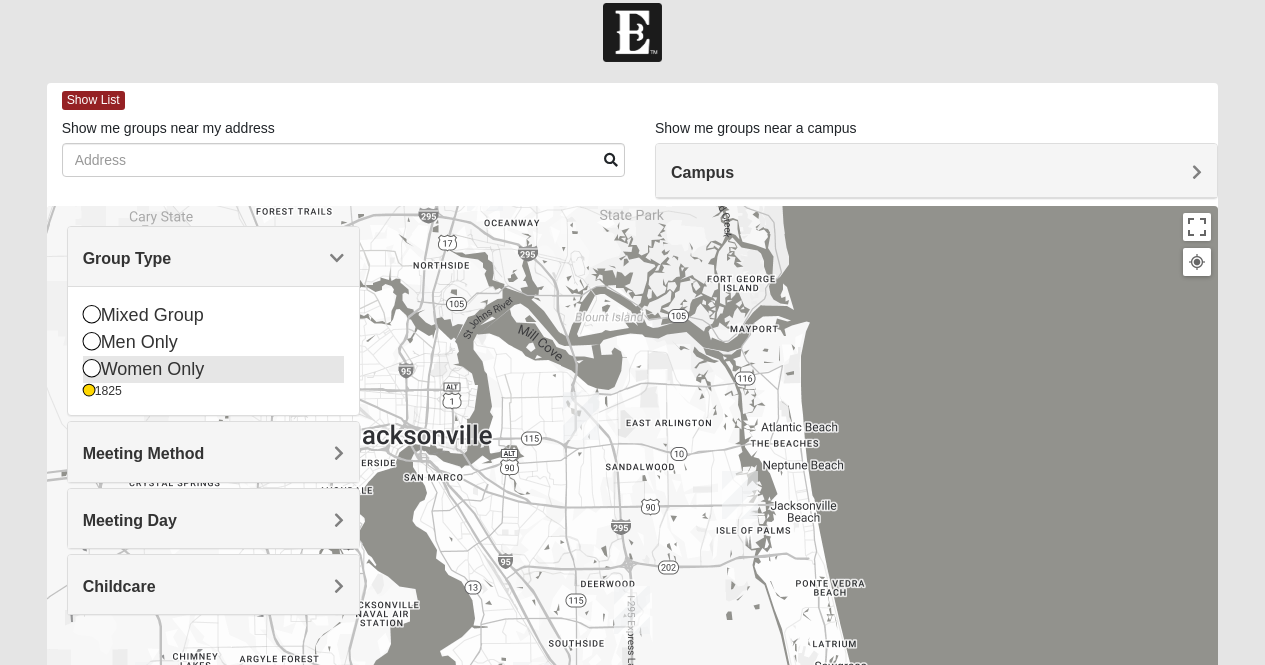click at bounding box center (92, 368) 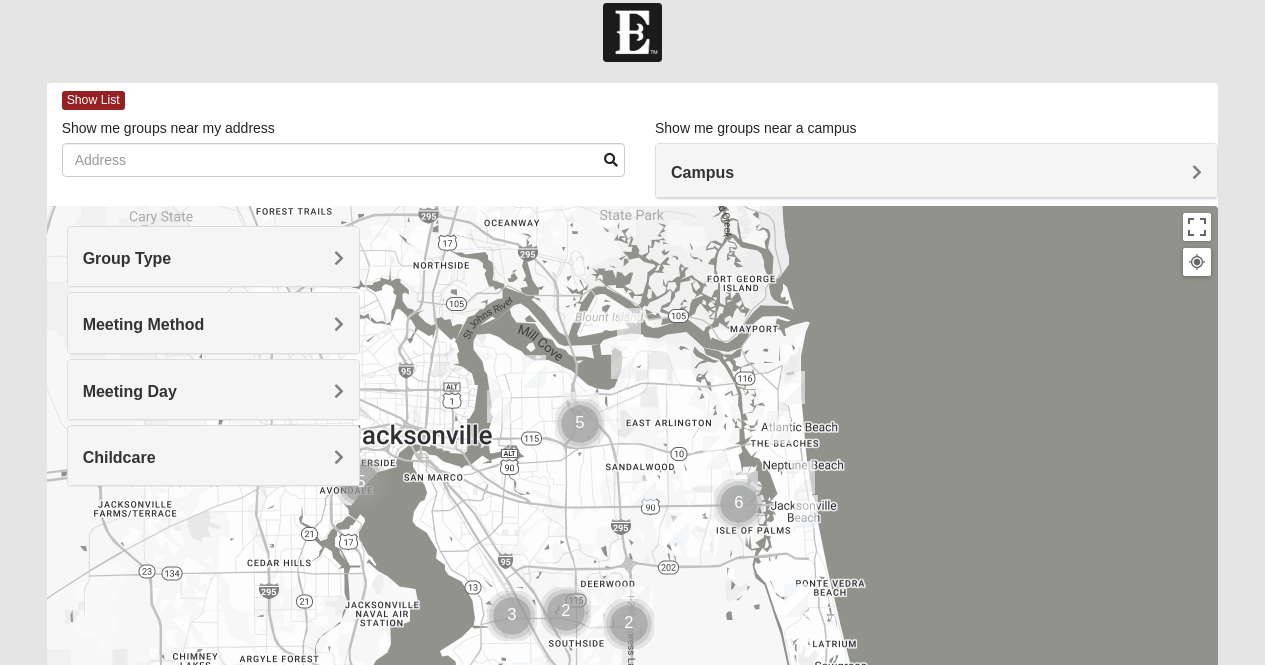 click on "Group Type" at bounding box center (213, 258) 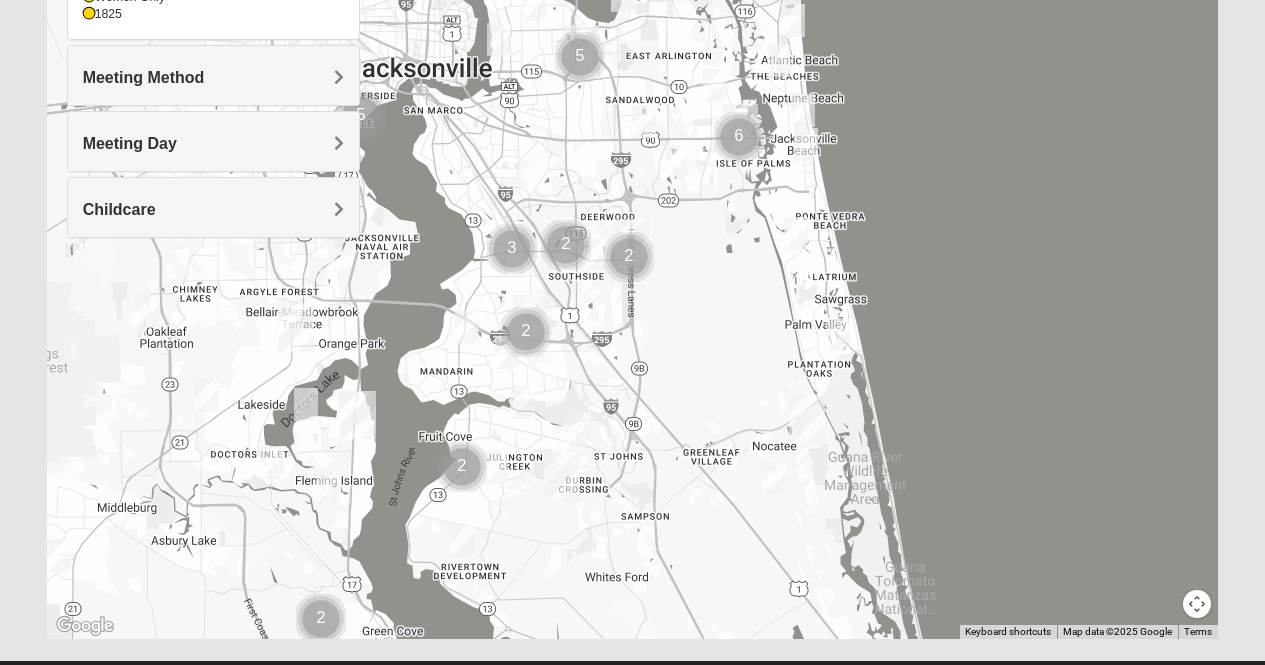 scroll, scrollTop: 394, scrollLeft: 0, axis: vertical 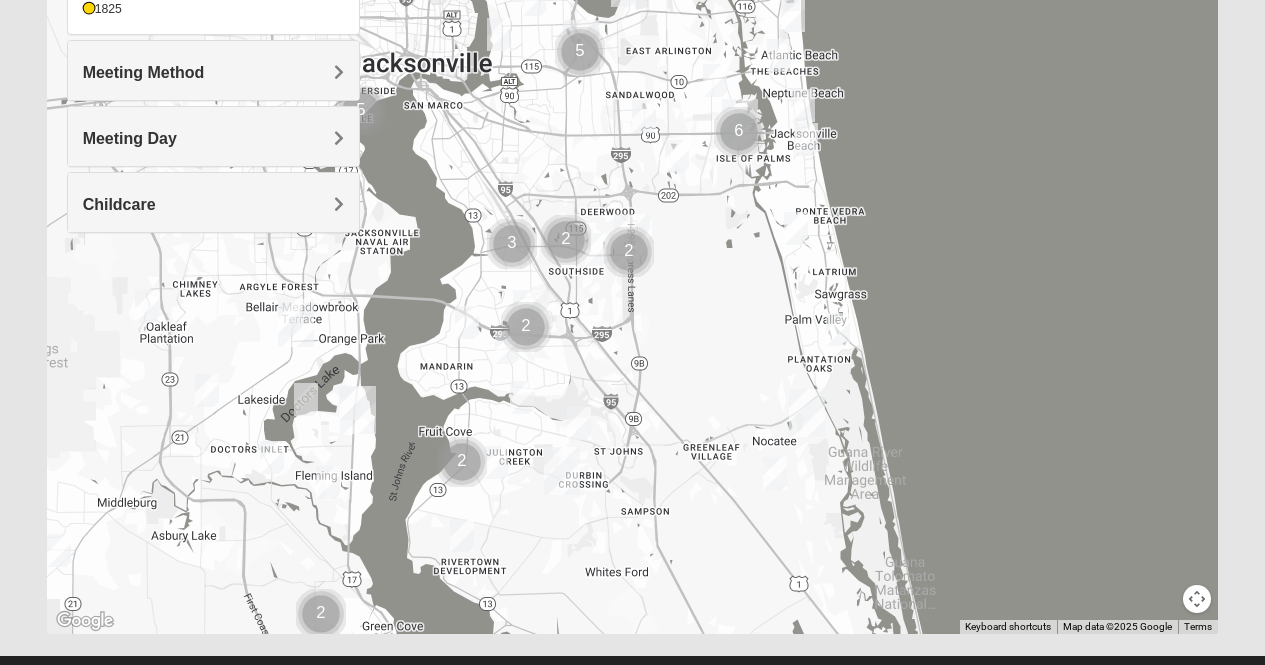 click at bounding box center [775, 473] 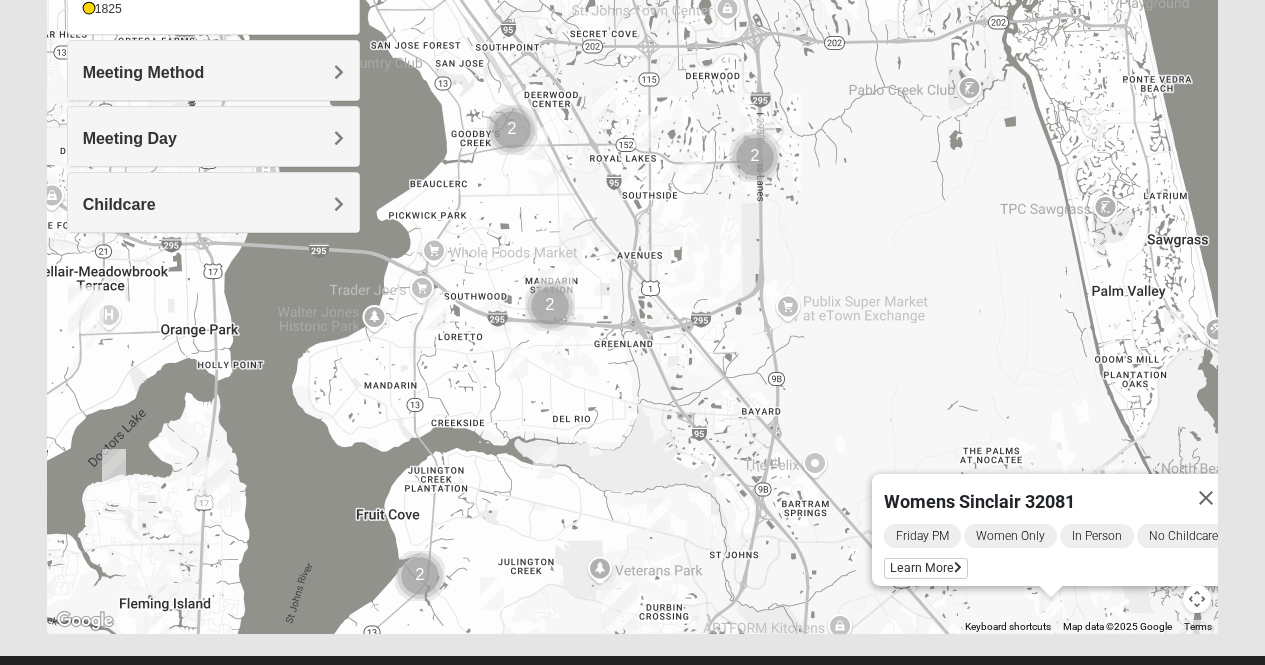click at bounding box center [550, 306] 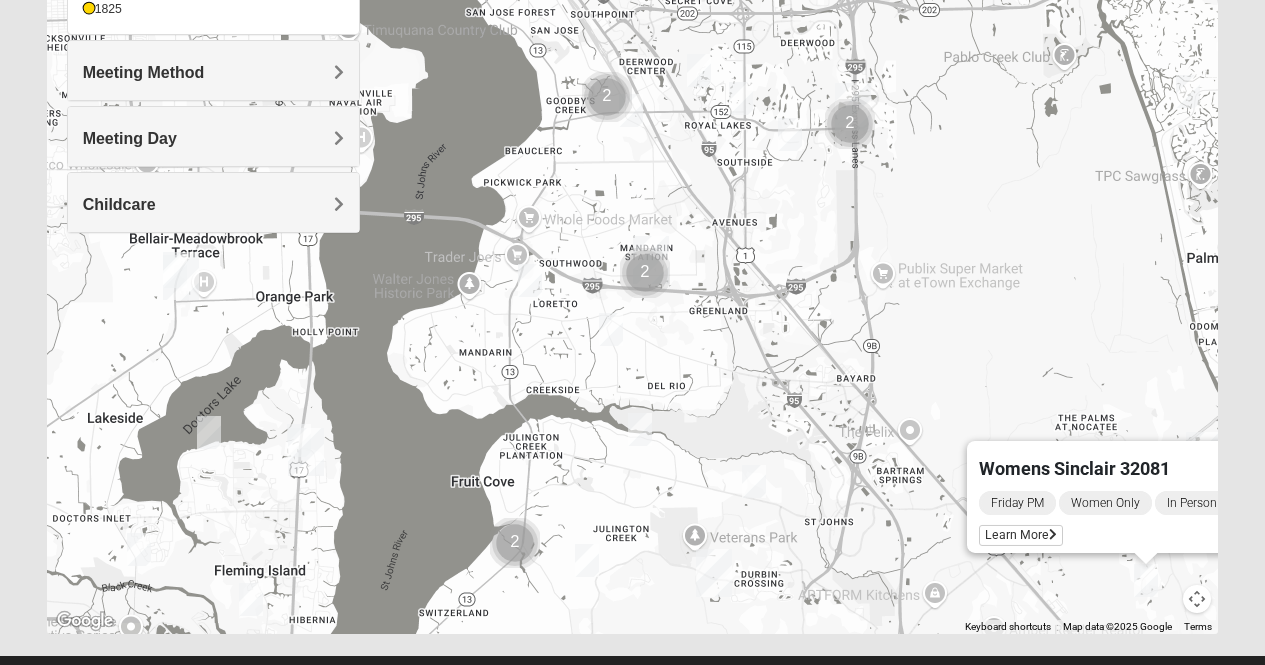 drag, startPoint x: 1017, startPoint y: 363, endPoint x: 744, endPoint y: 287, distance: 283.38138 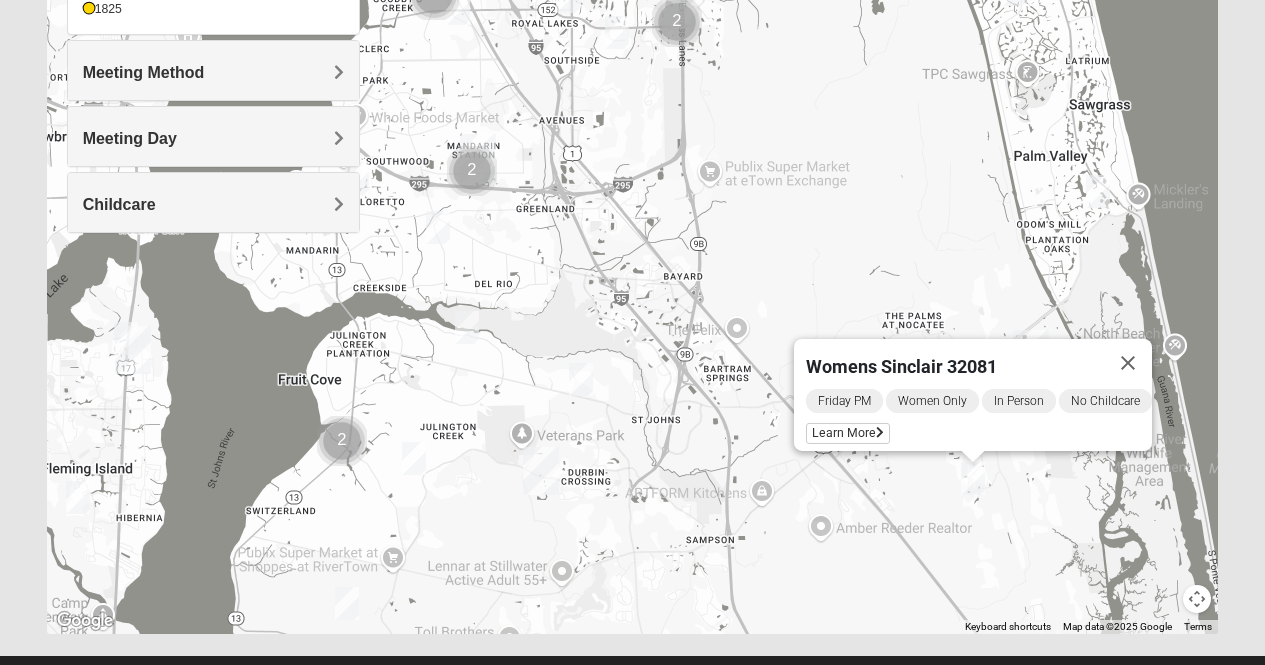 drag, startPoint x: 975, startPoint y: 332, endPoint x: 818, endPoint y: 225, distance: 189.99474 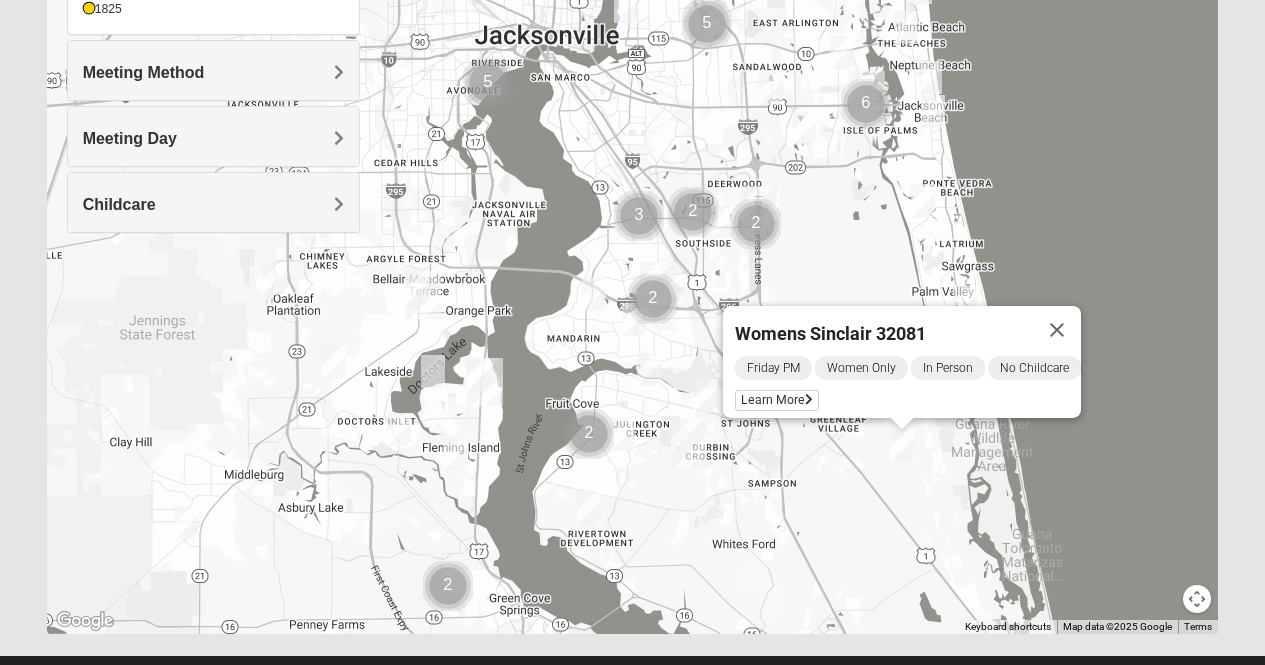 drag, startPoint x: 792, startPoint y: 428, endPoint x: 799, endPoint y: 532, distance: 104.23531 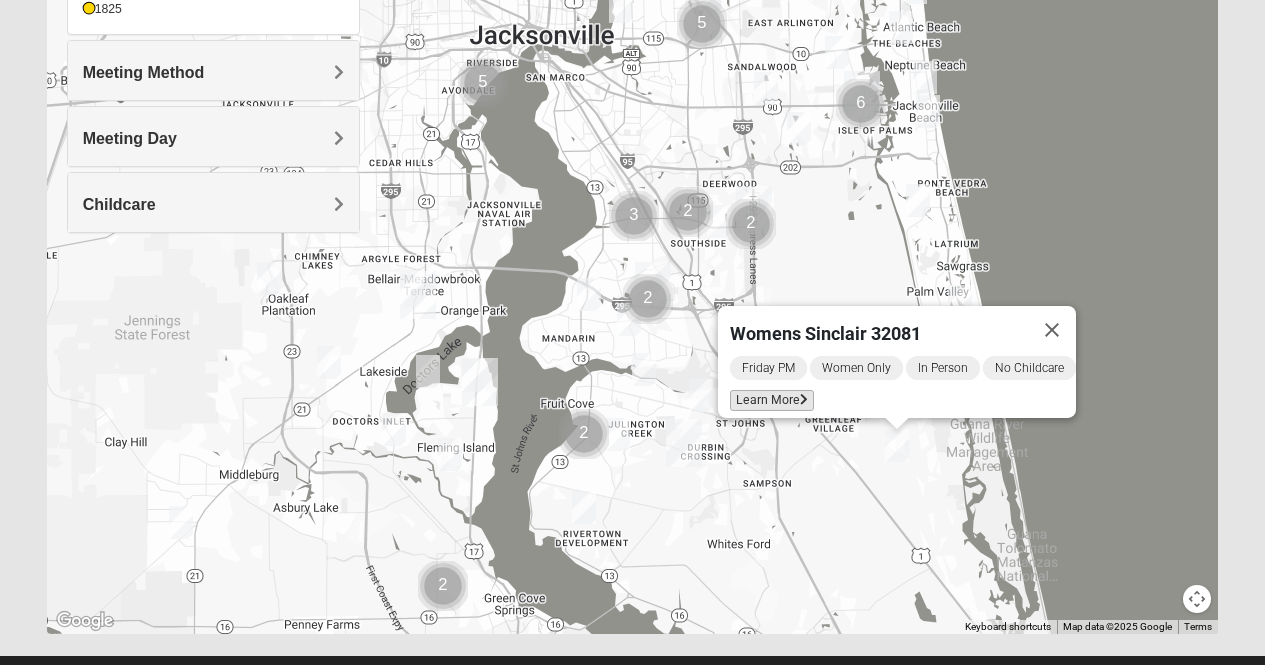 click at bounding box center (804, 400) 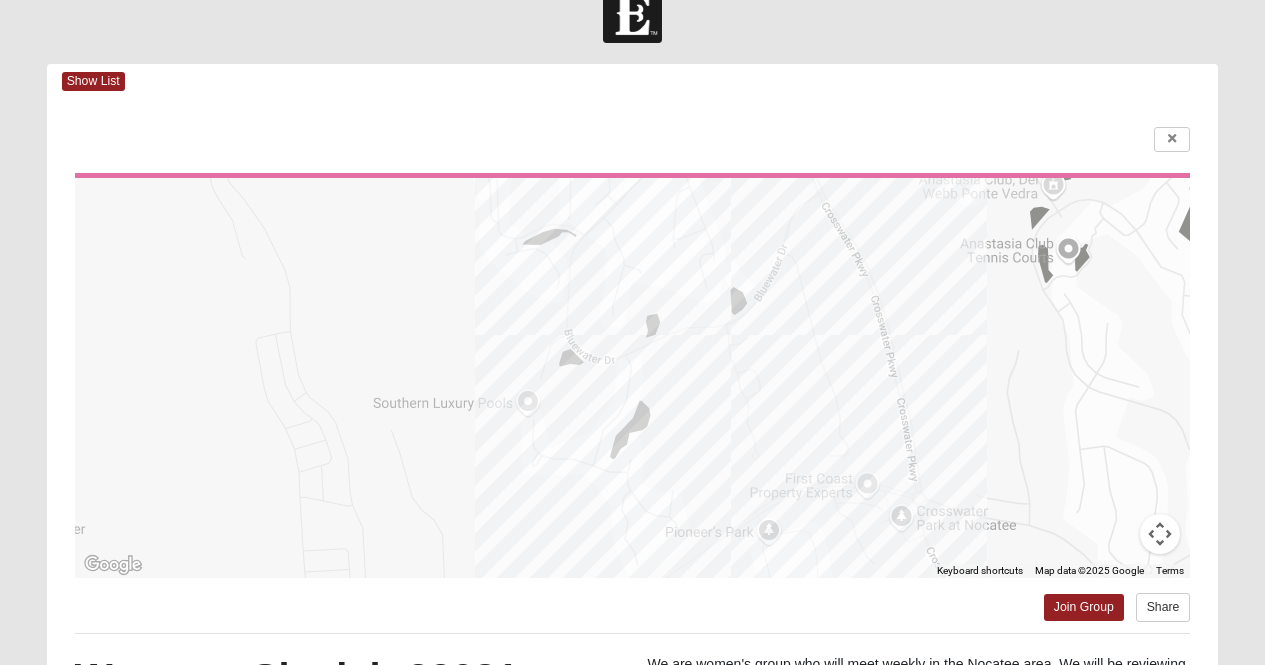 scroll, scrollTop: 0, scrollLeft: 0, axis: both 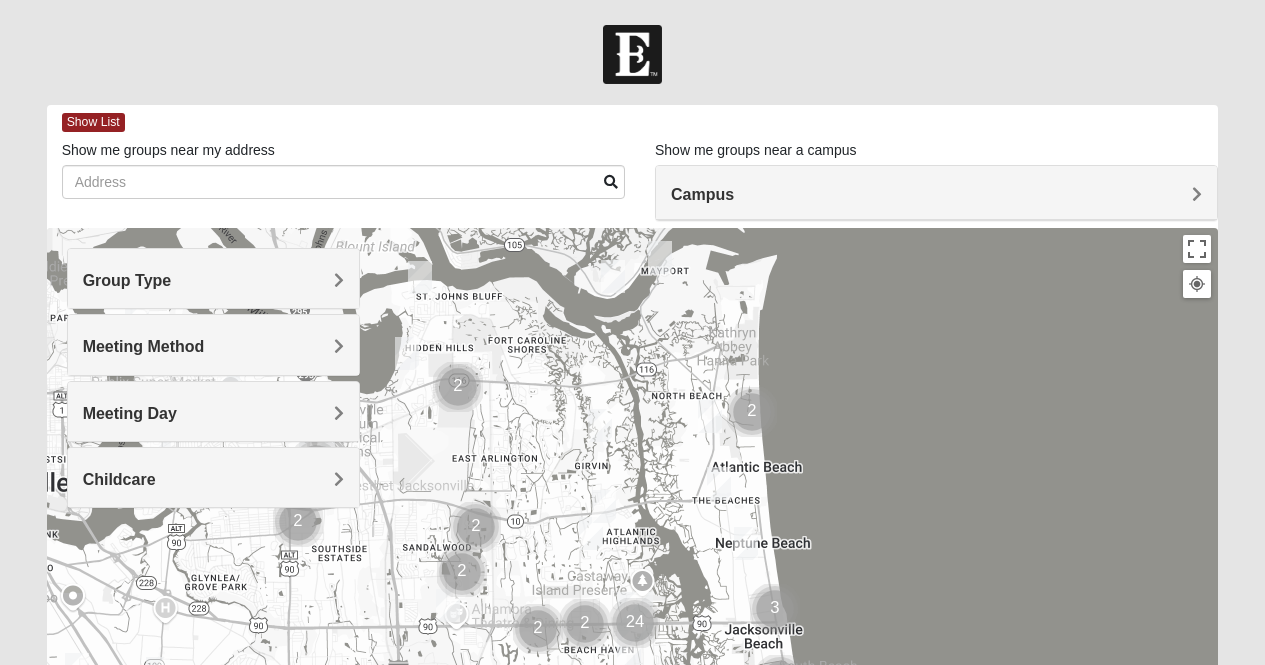 click on "Group Type" at bounding box center [213, 278] 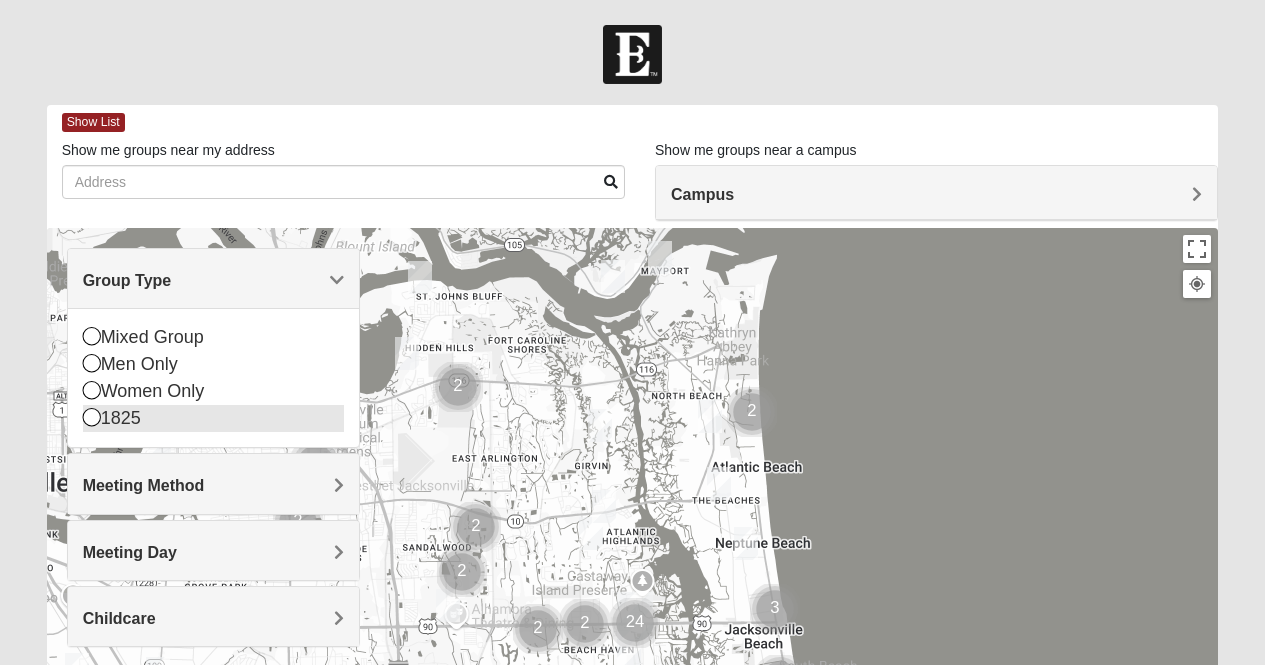 click at bounding box center (92, 417) 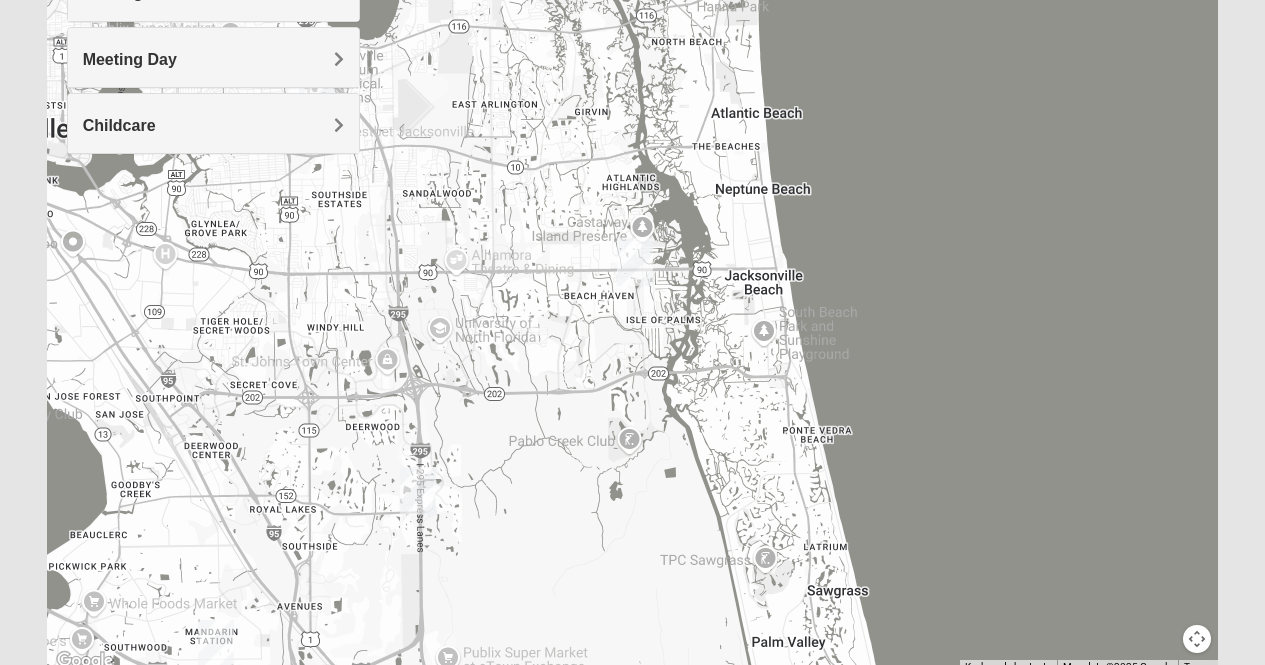 scroll, scrollTop: 356, scrollLeft: 0, axis: vertical 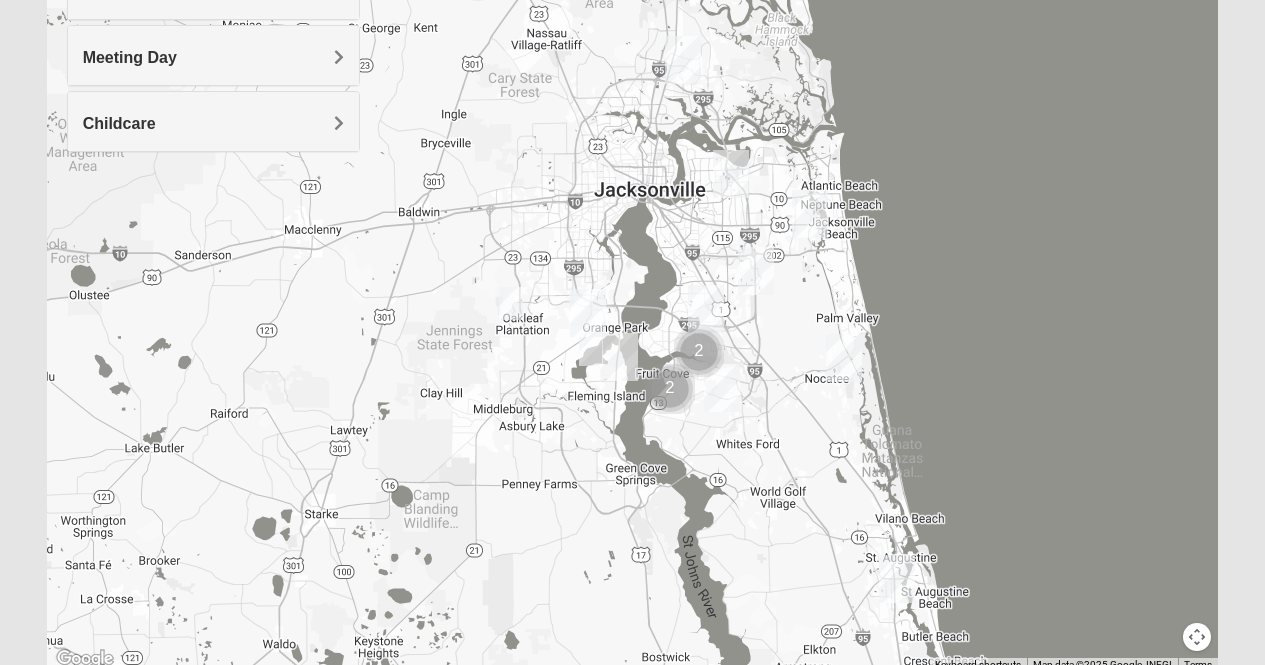 drag, startPoint x: 902, startPoint y: 433, endPoint x: 872, endPoint y: 267, distance: 168.68906 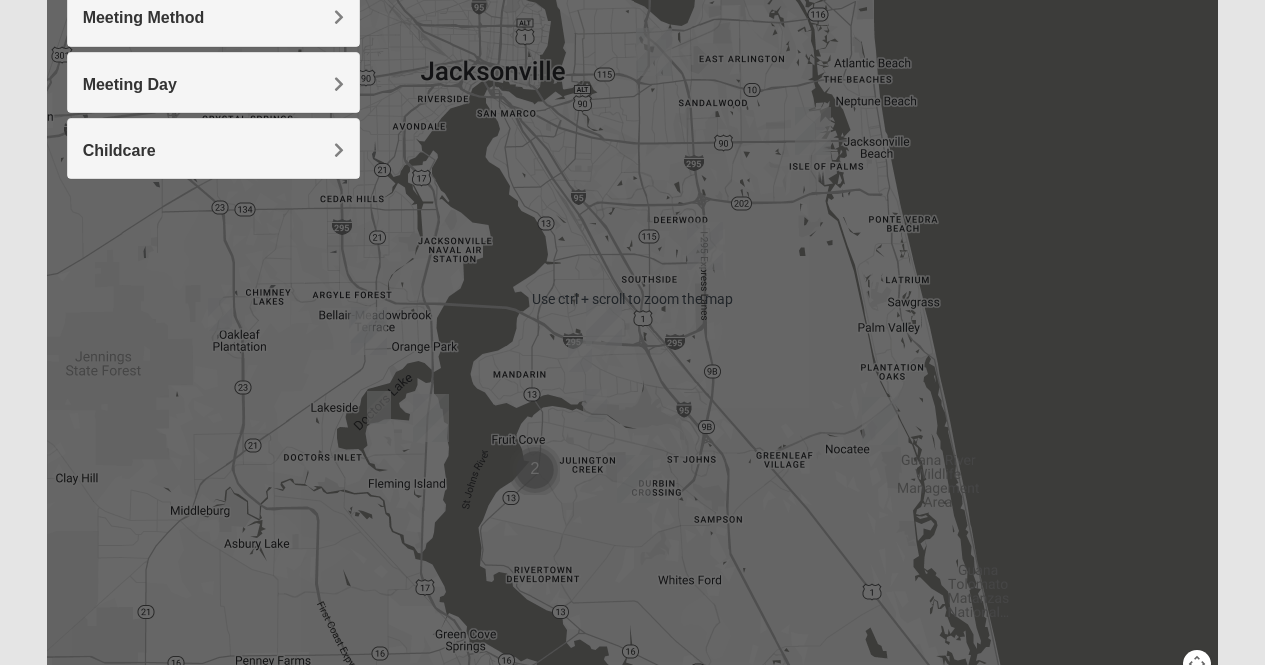 scroll, scrollTop: 321, scrollLeft: 0, axis: vertical 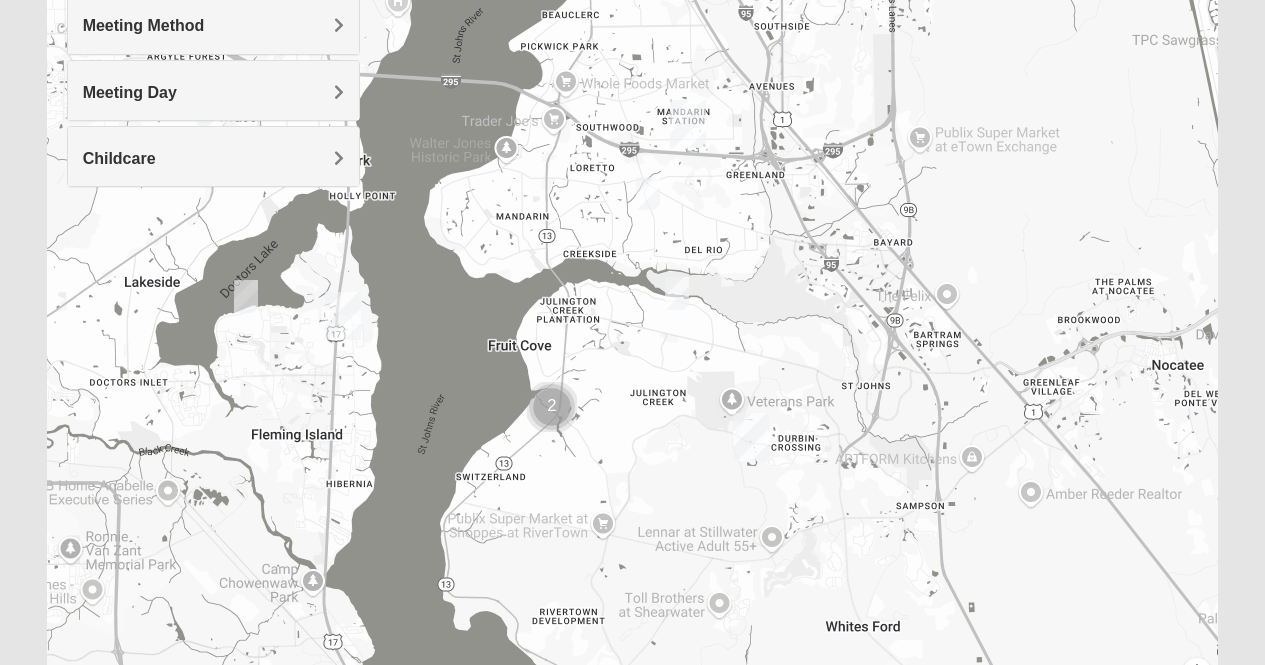 drag, startPoint x: 568, startPoint y: 429, endPoint x: 892, endPoint y: 257, distance: 366.82422 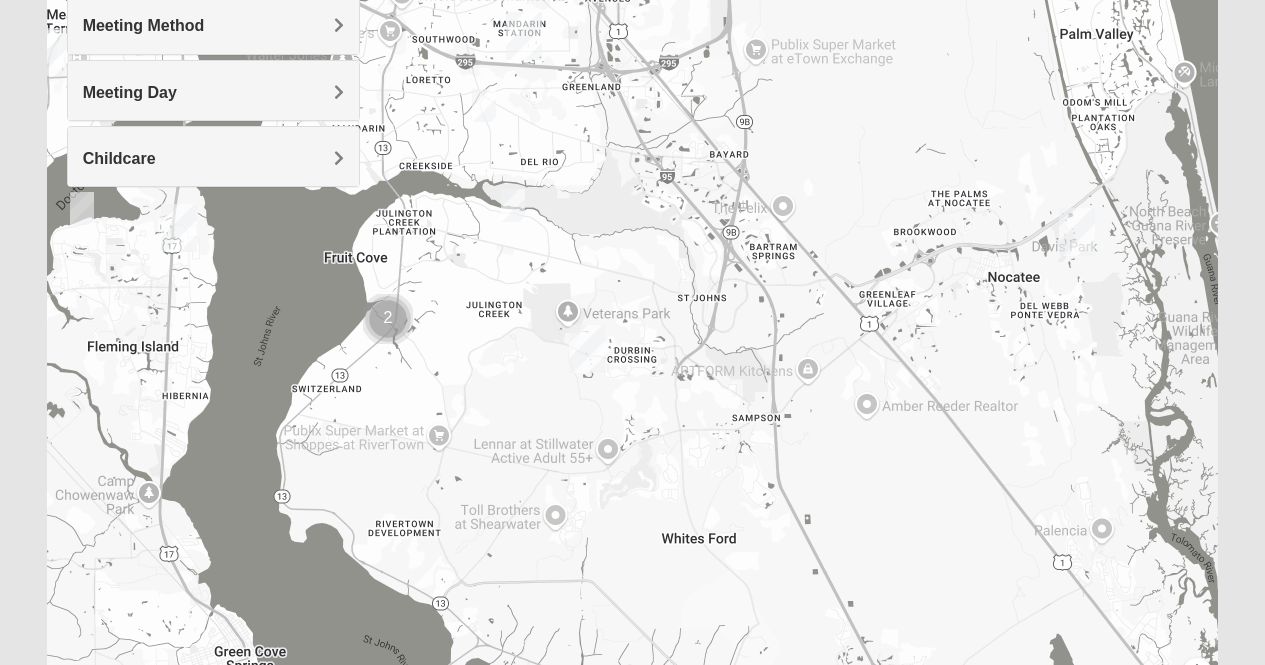 drag, startPoint x: 892, startPoint y: 257, endPoint x: 725, endPoint y: 171, distance: 187.84302 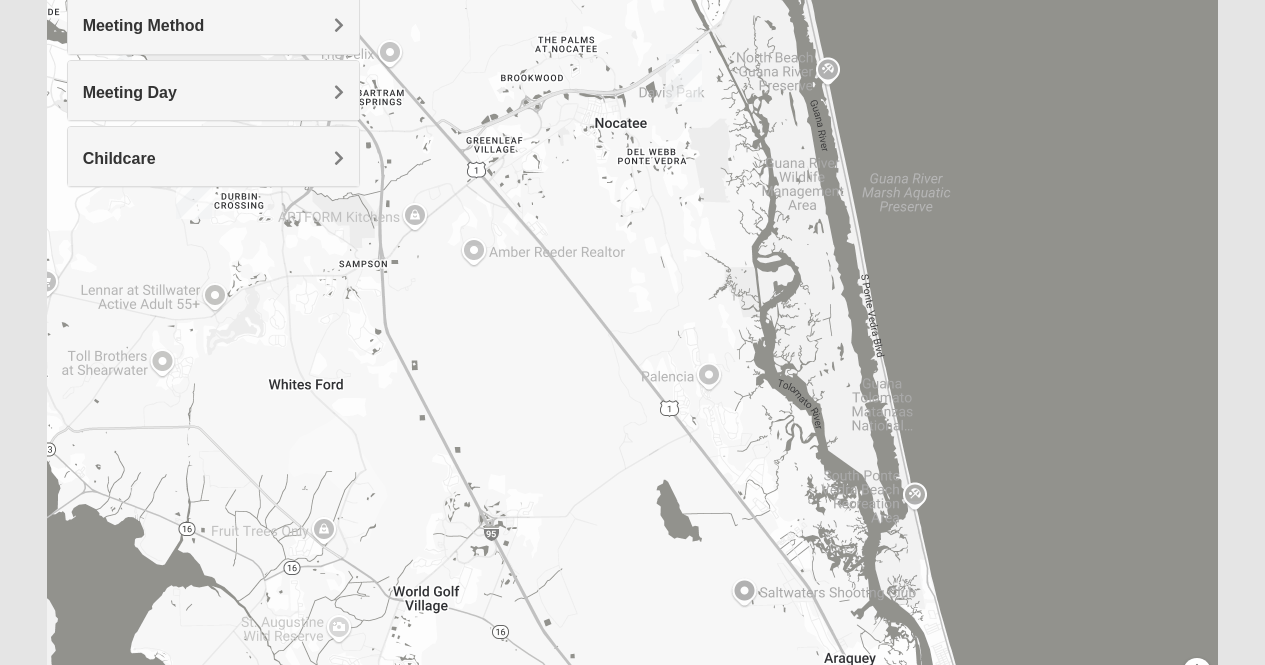 drag, startPoint x: 999, startPoint y: 366, endPoint x: 674, endPoint y: 234, distance: 350.78342 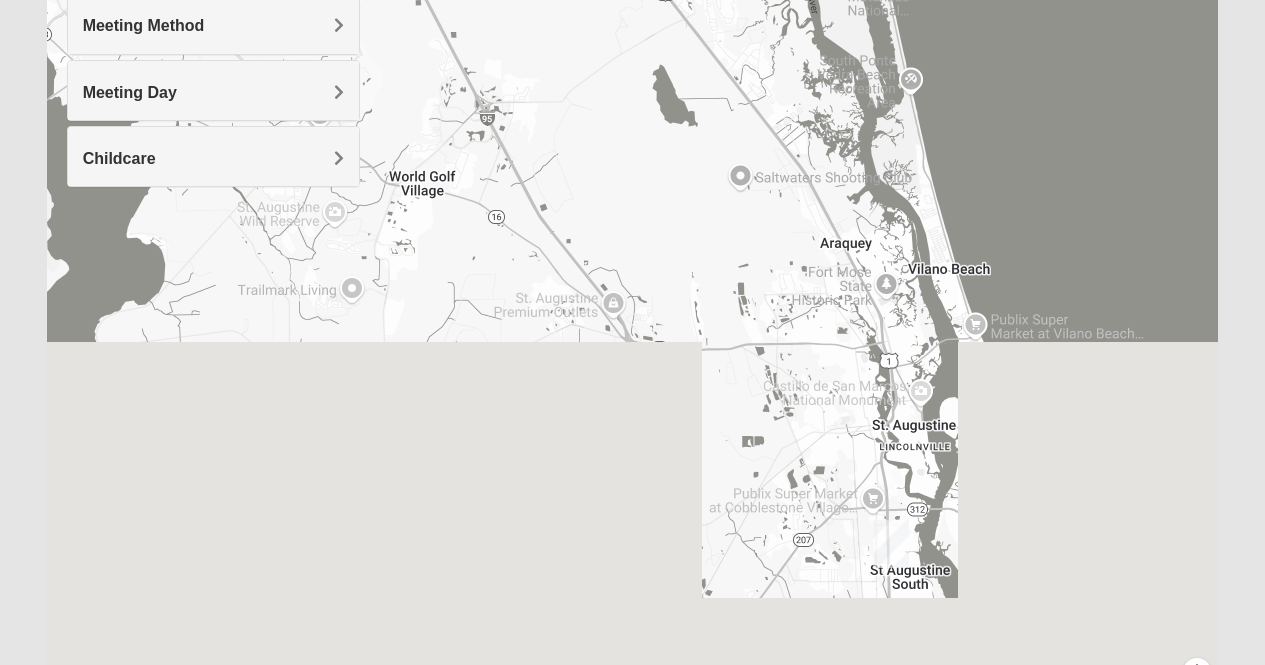 drag, startPoint x: 740, startPoint y: 523, endPoint x: 738, endPoint y: 83, distance: 440.00455 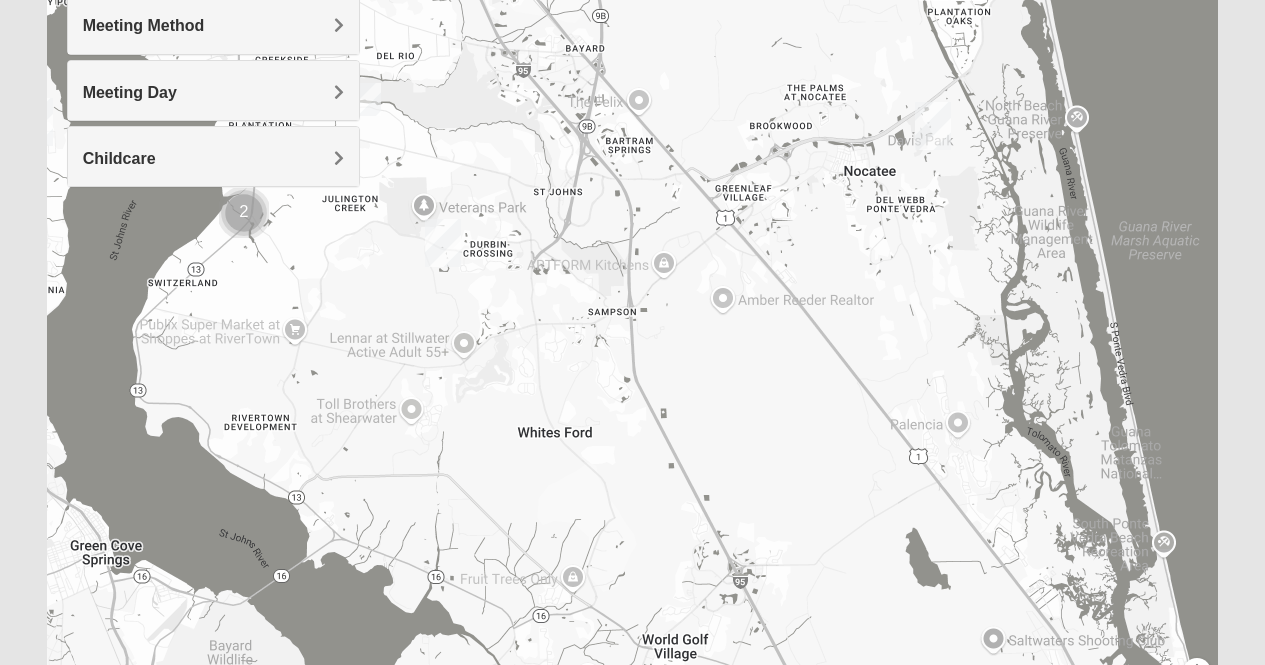 drag, startPoint x: 592, startPoint y: 105, endPoint x: 847, endPoint y: 604, distance: 560.38025 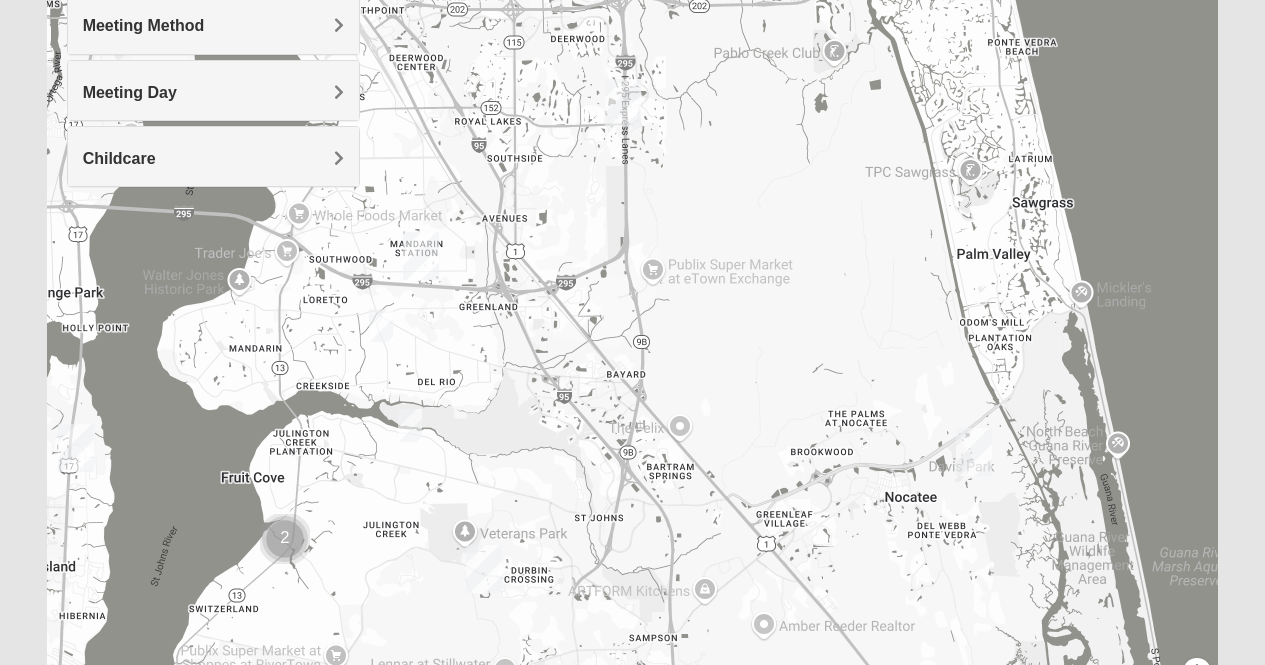drag, startPoint x: 796, startPoint y: 105, endPoint x: 838, endPoint y: 437, distance: 334.6461 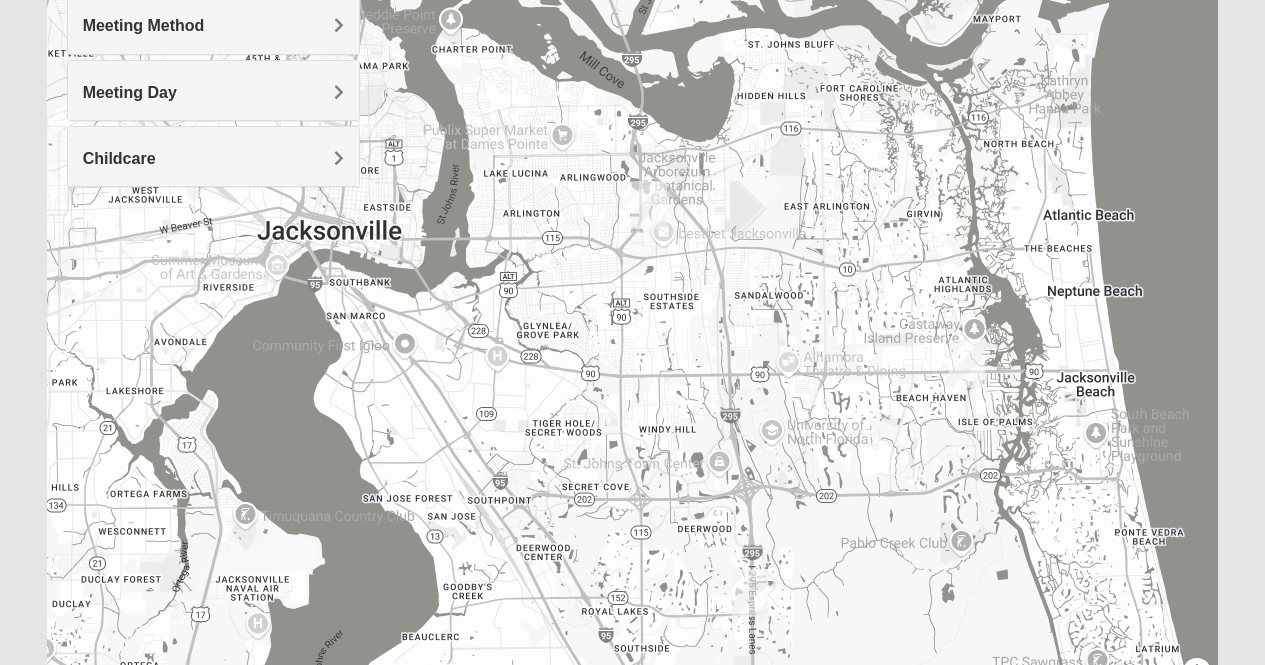 drag, startPoint x: 765, startPoint y: 163, endPoint x: 898, endPoint y: 712, distance: 564.8805 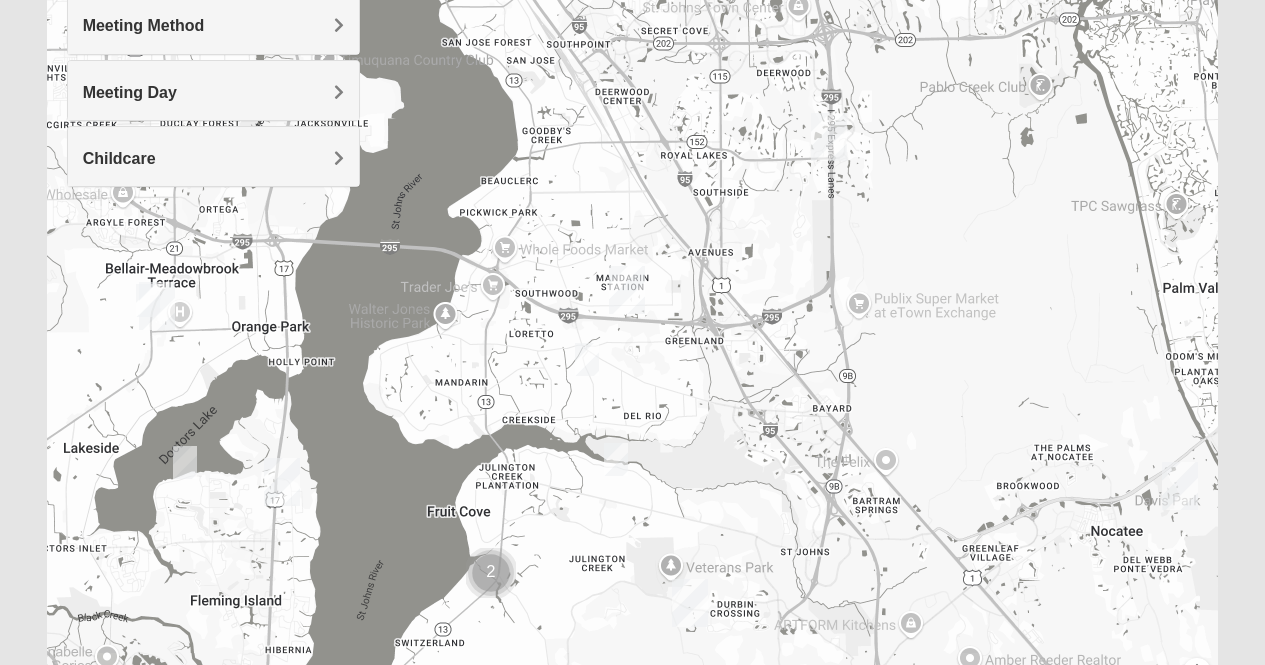 drag, startPoint x: 646, startPoint y: 566, endPoint x: 735, endPoint y: 83, distance: 491.13135 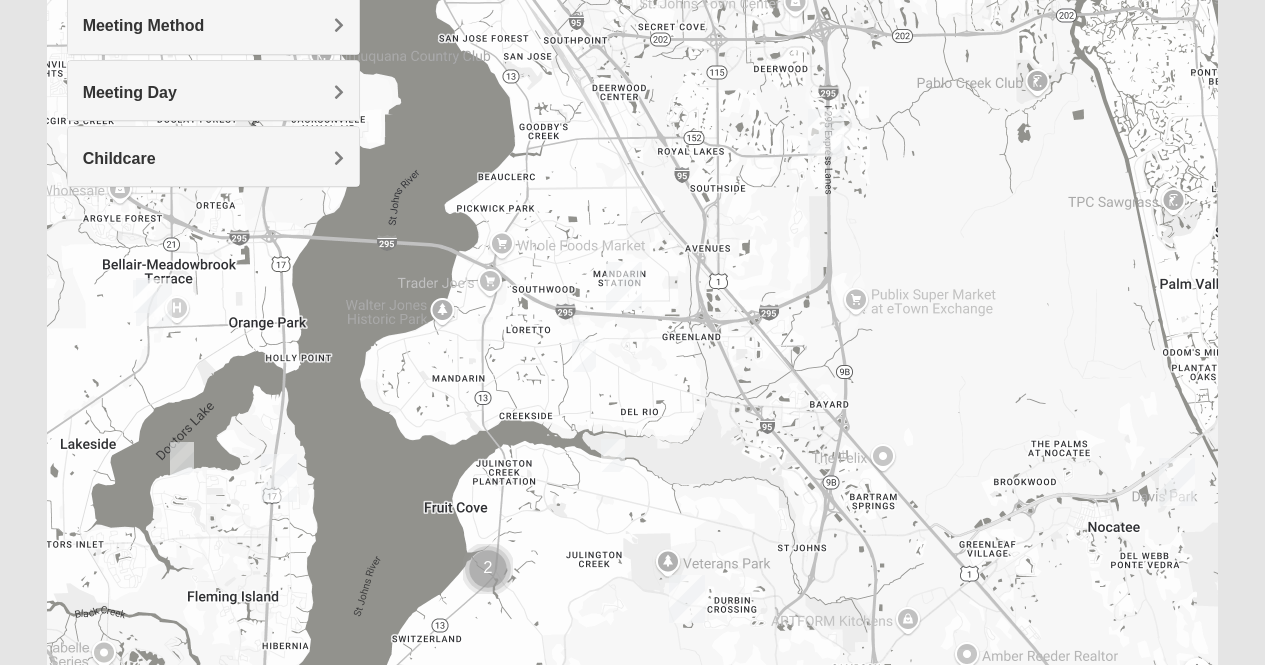 click at bounding box center (584, 355) 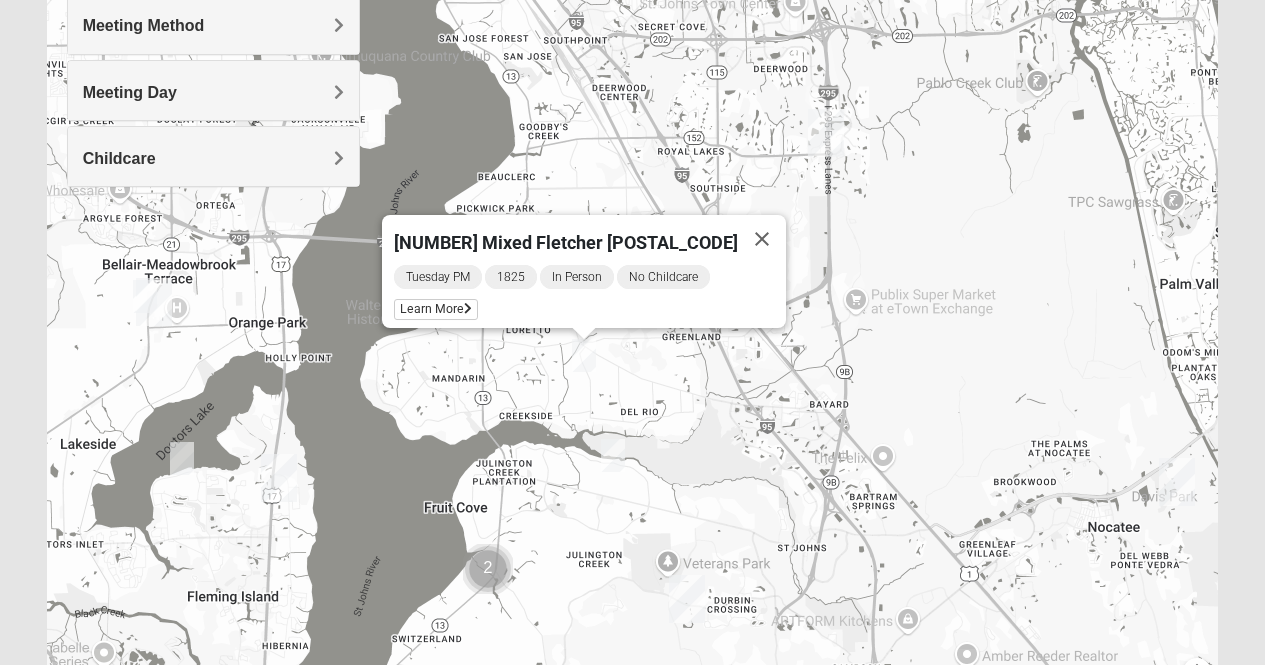 click at bounding box center (613, 455) 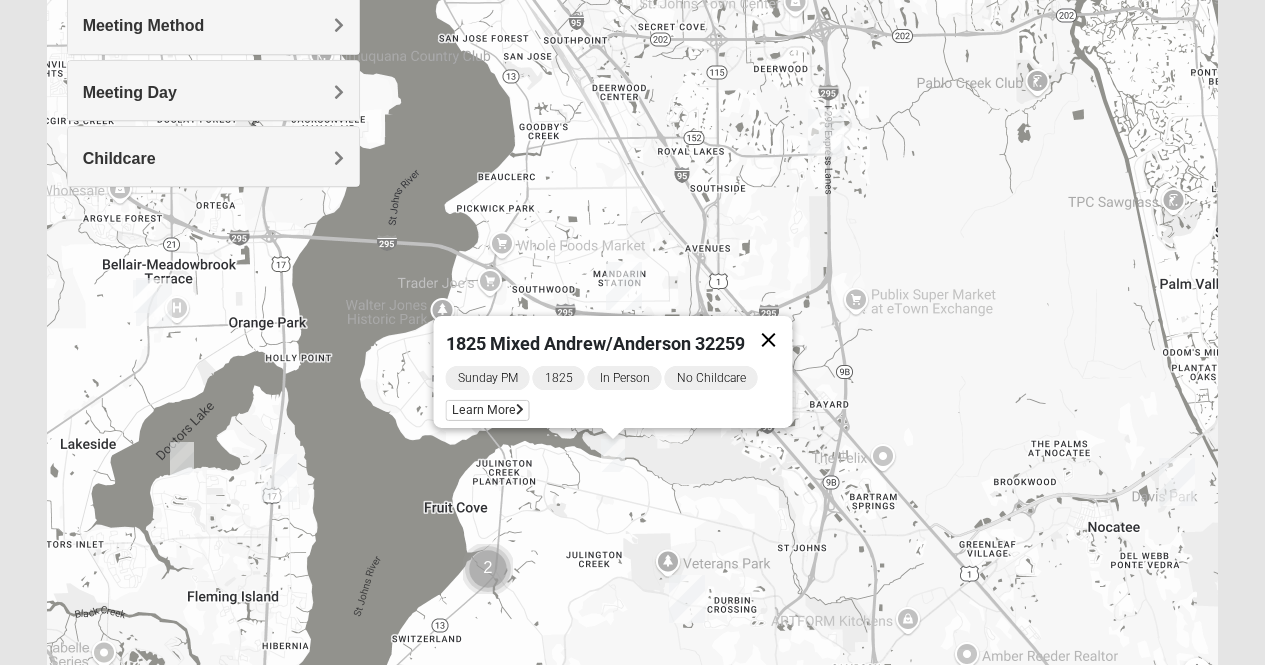 click at bounding box center [768, 340] 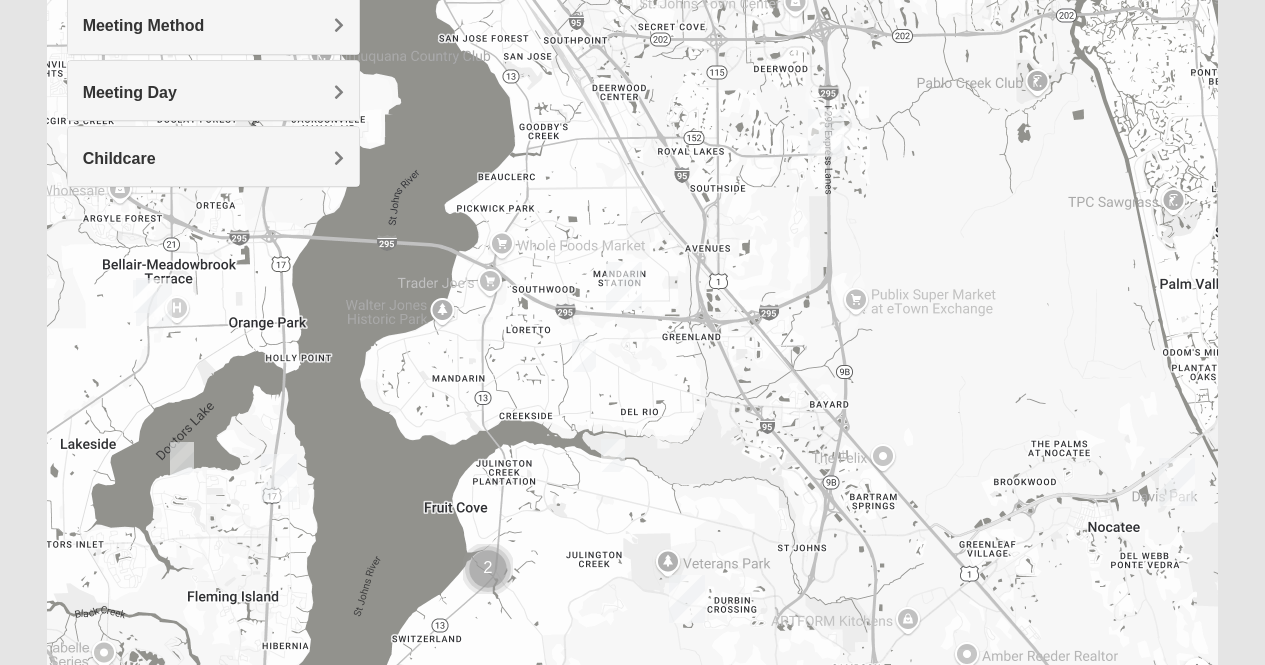 click at bounding box center [584, 355] 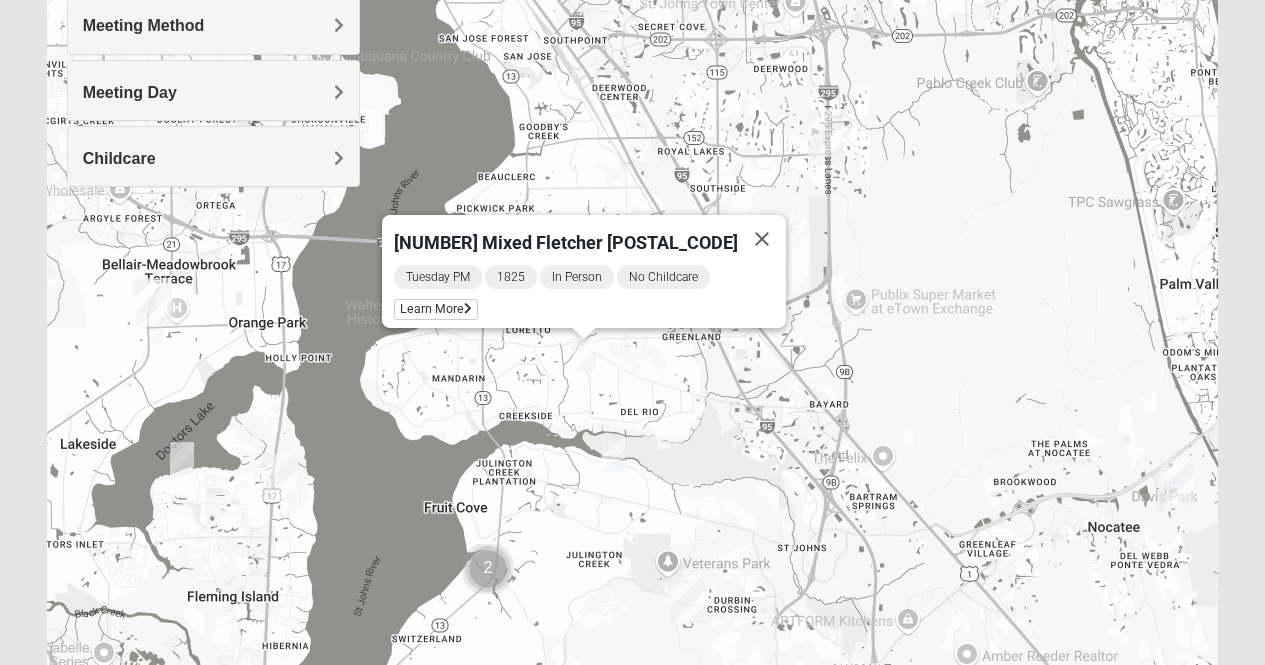 click at bounding box center (613, 455) 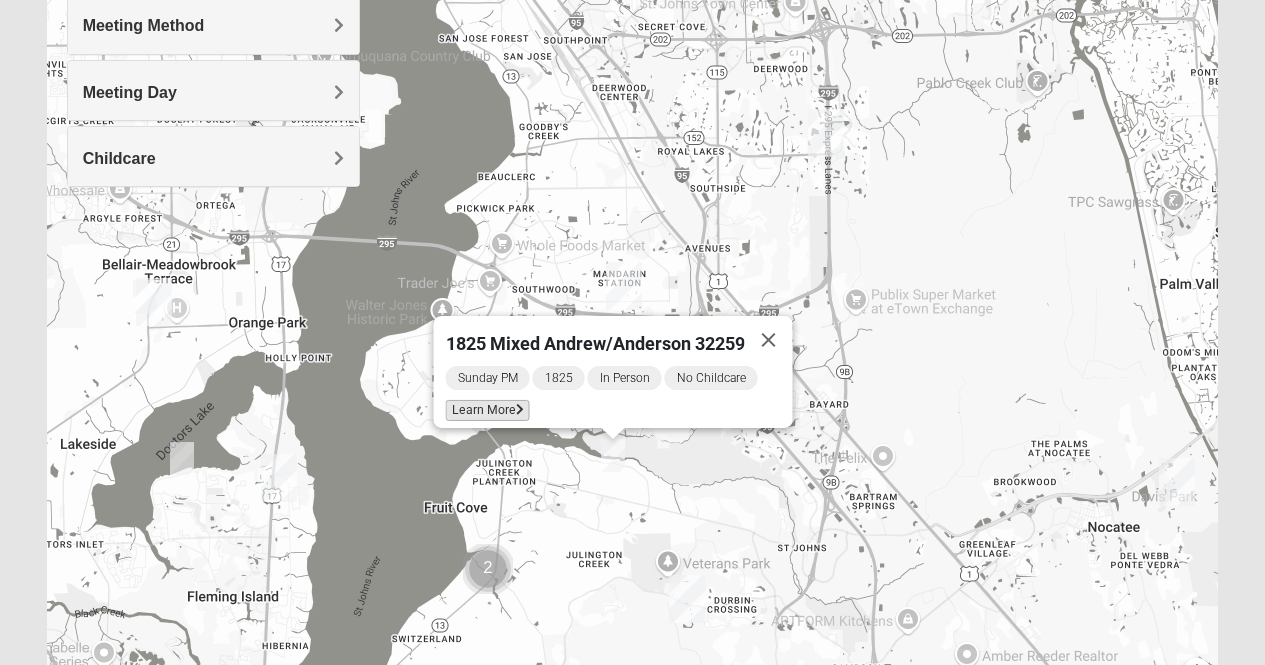 click on "Learn More" at bounding box center (487, 410) 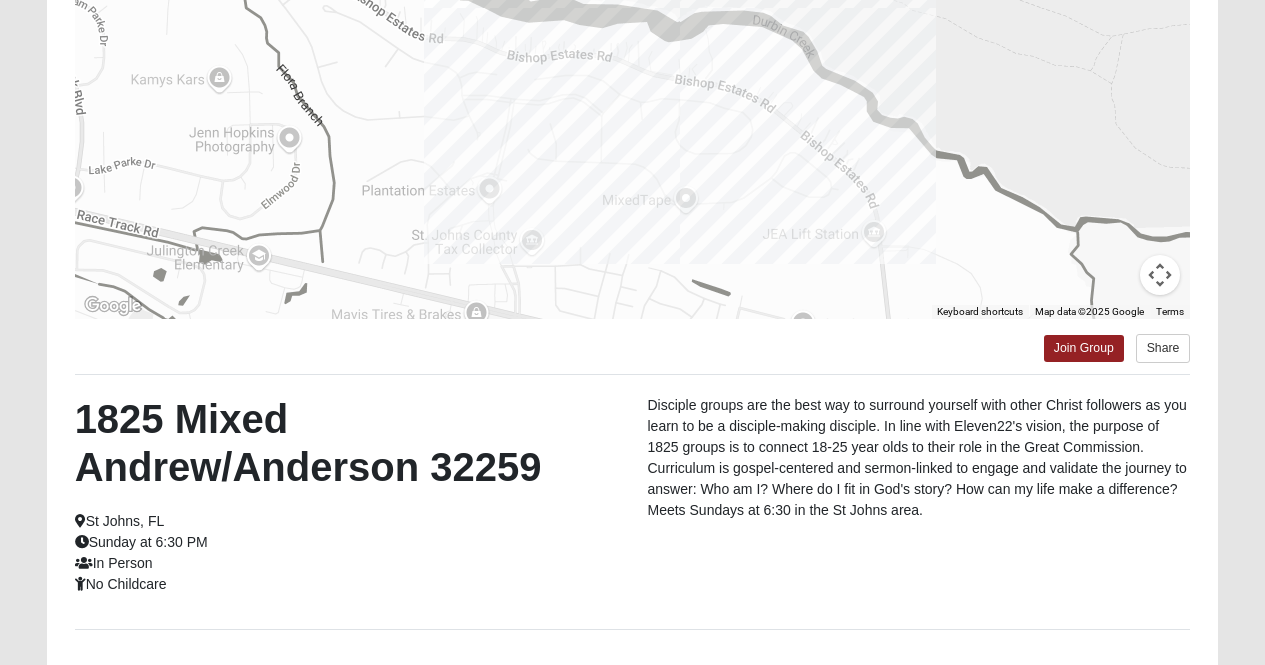 scroll, scrollTop: 299, scrollLeft: 0, axis: vertical 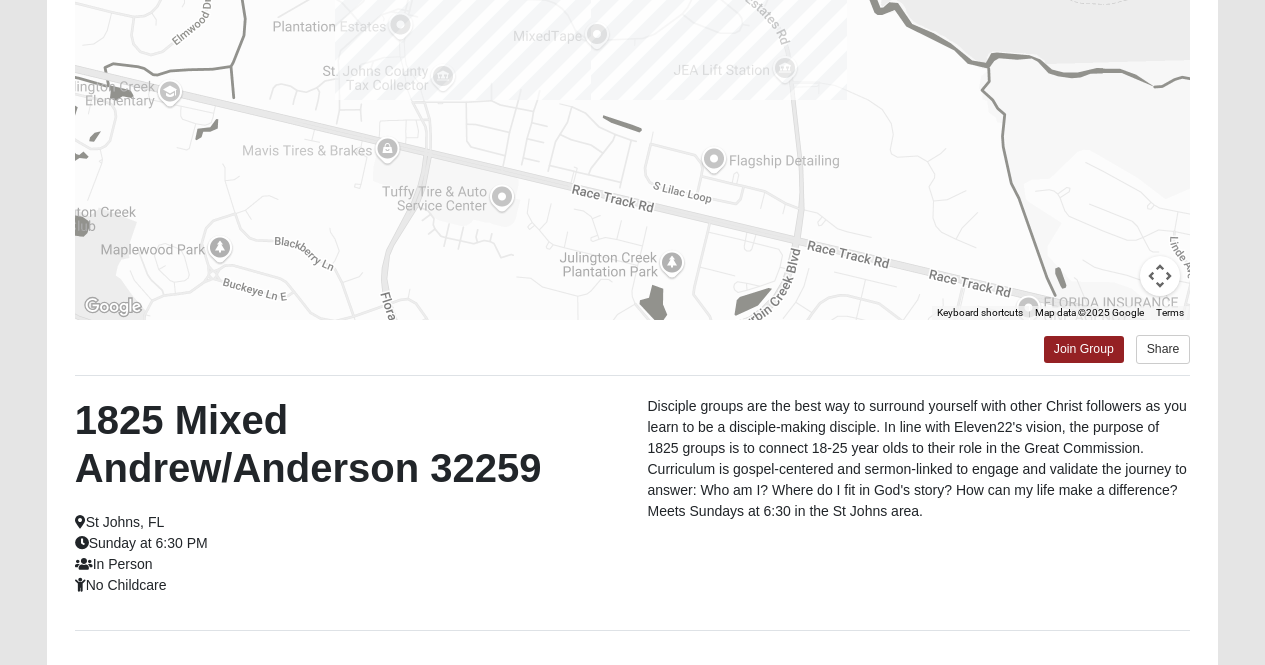 drag, startPoint x: 788, startPoint y: 237, endPoint x: 700, endPoint y: 64, distance: 194.09534 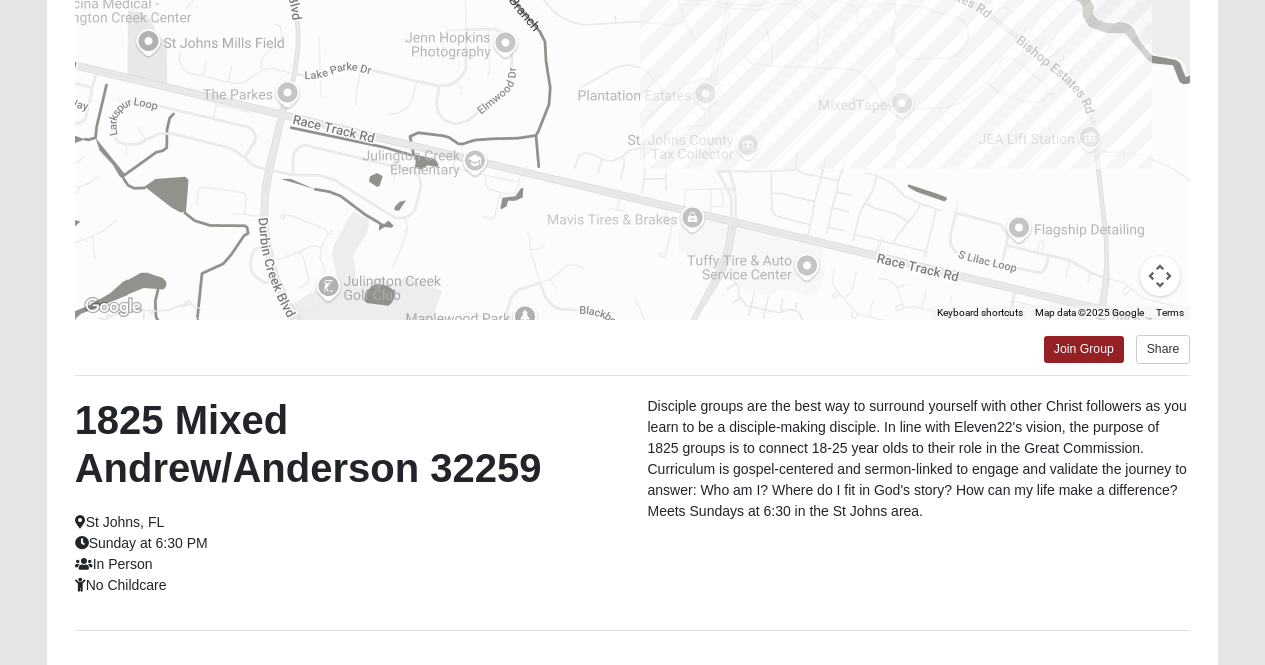 drag, startPoint x: 666, startPoint y: 124, endPoint x: 973, endPoint y: 193, distance: 314.65854 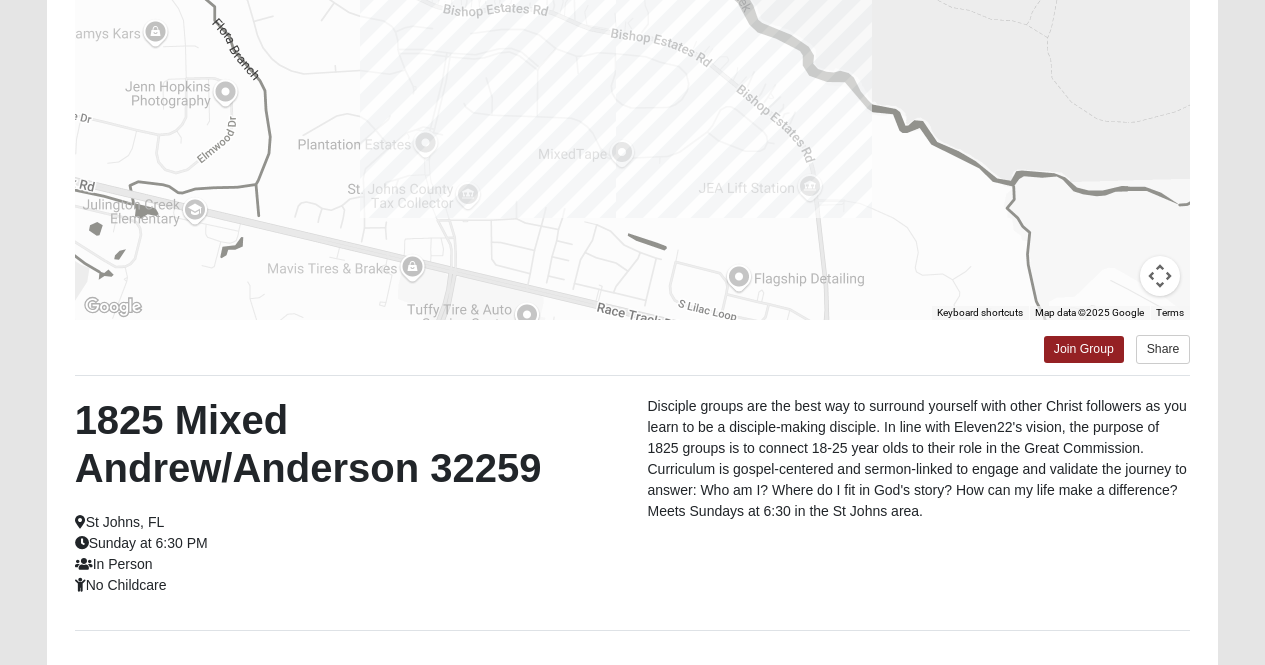 drag, startPoint x: 632, startPoint y: 117, endPoint x: 354, endPoint y: 167, distance: 282.4606 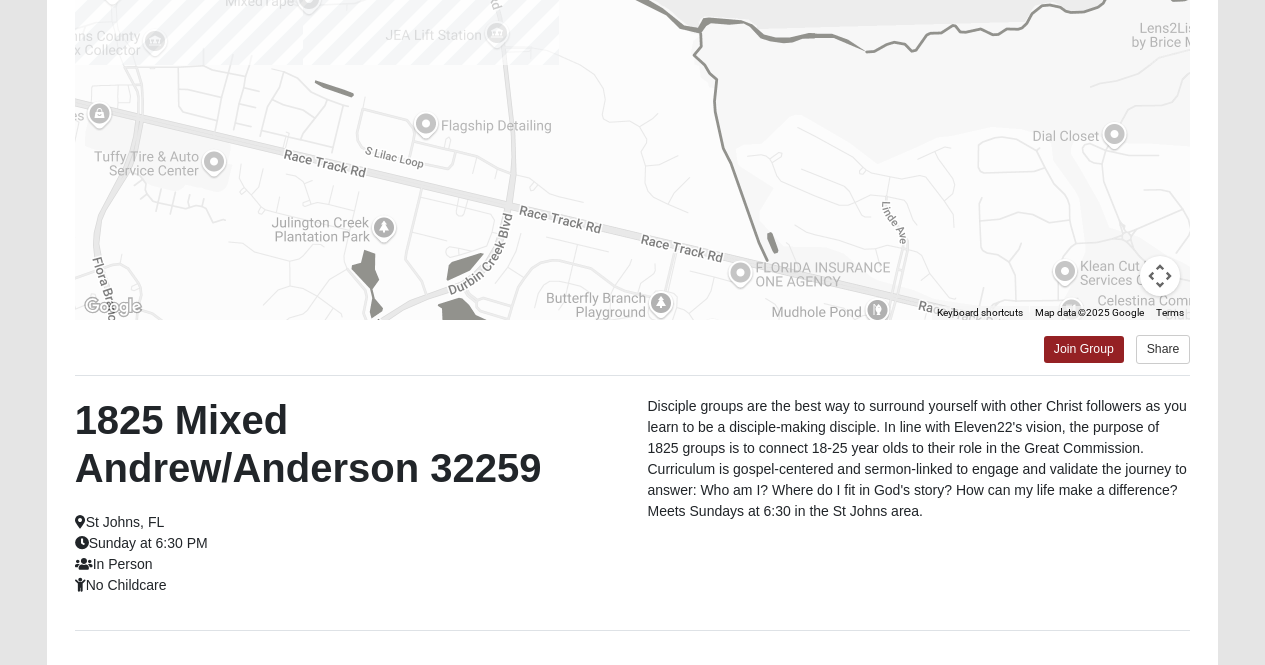 drag, startPoint x: 759, startPoint y: 277, endPoint x: 436, endPoint y: 126, distance: 356.55295 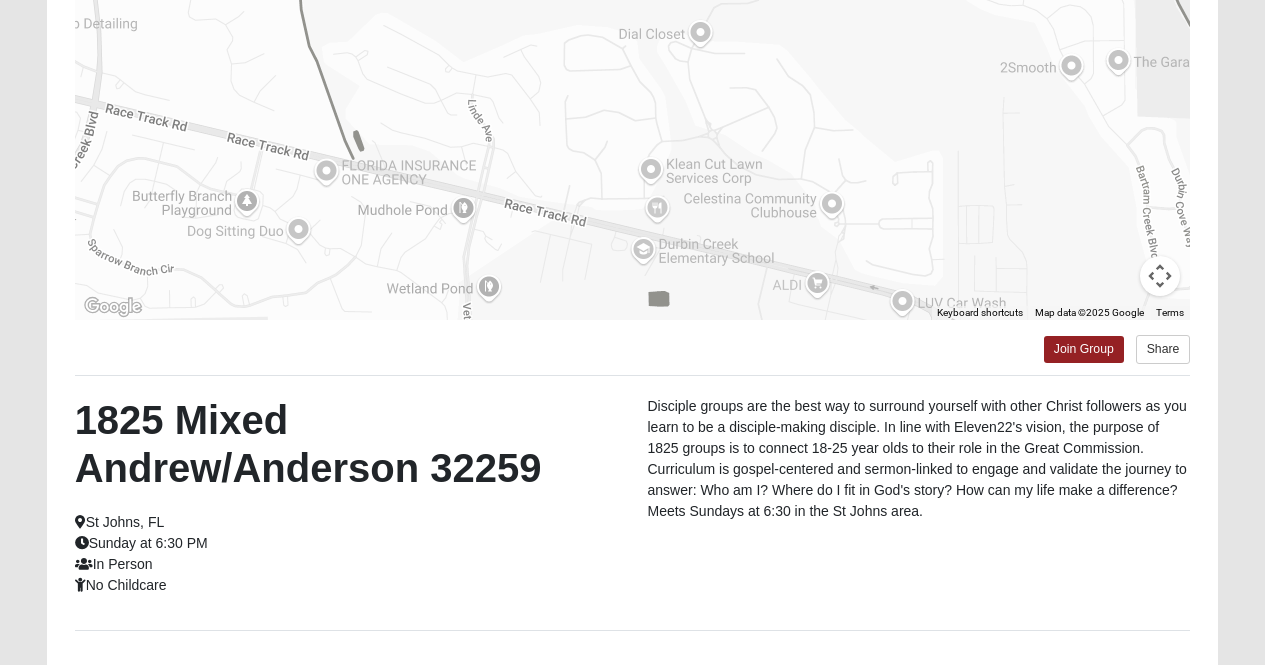 drag, startPoint x: 827, startPoint y: 165, endPoint x: 408, endPoint y: 63, distance: 431.2366 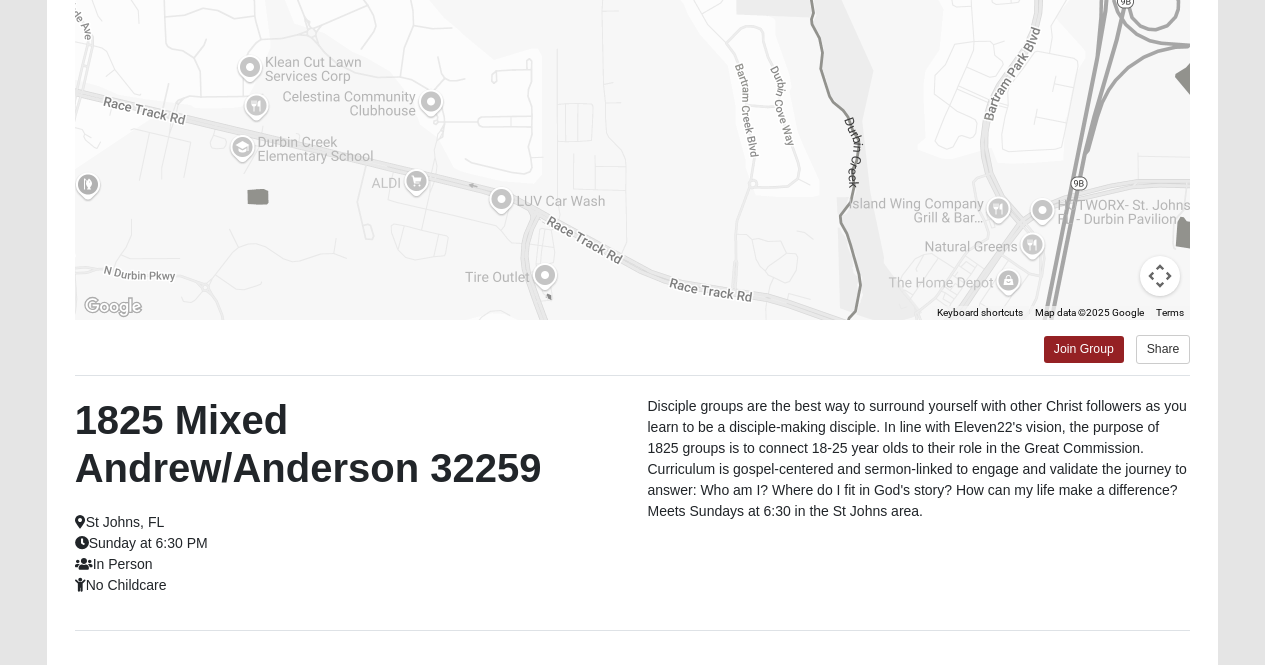 drag, startPoint x: 843, startPoint y: 196, endPoint x: 433, endPoint y: 92, distance: 422.98462 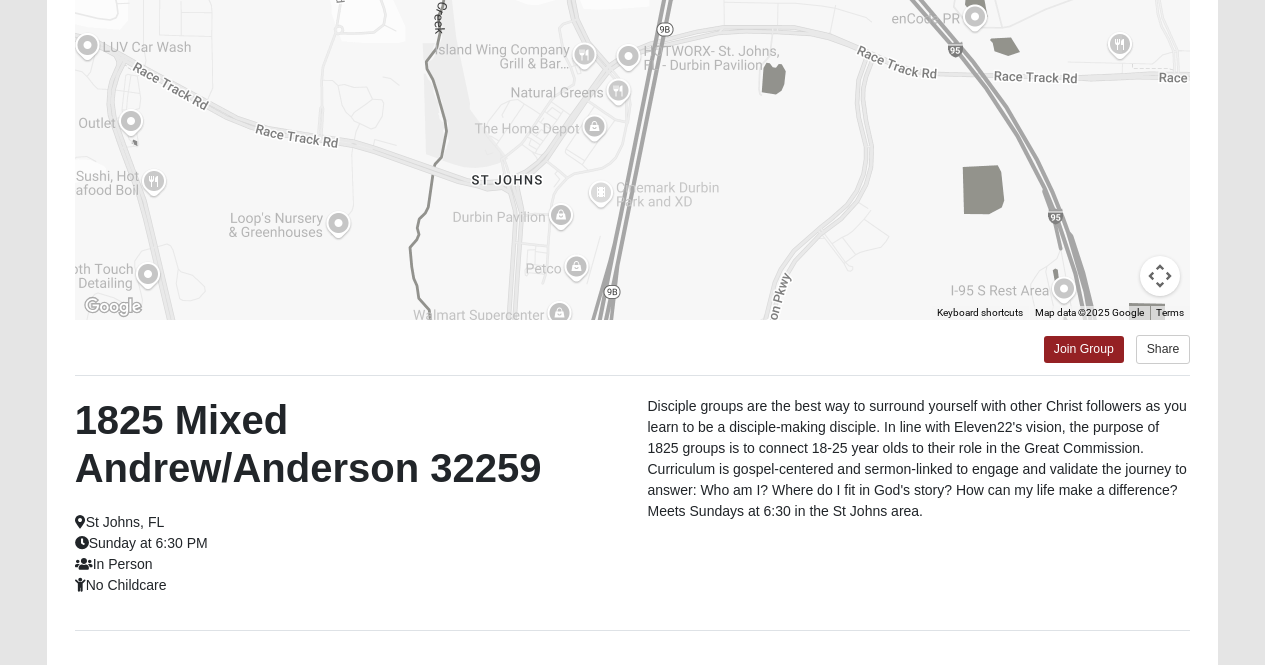 drag, startPoint x: 771, startPoint y: 195, endPoint x: 352, endPoint y: 41, distance: 446.4045 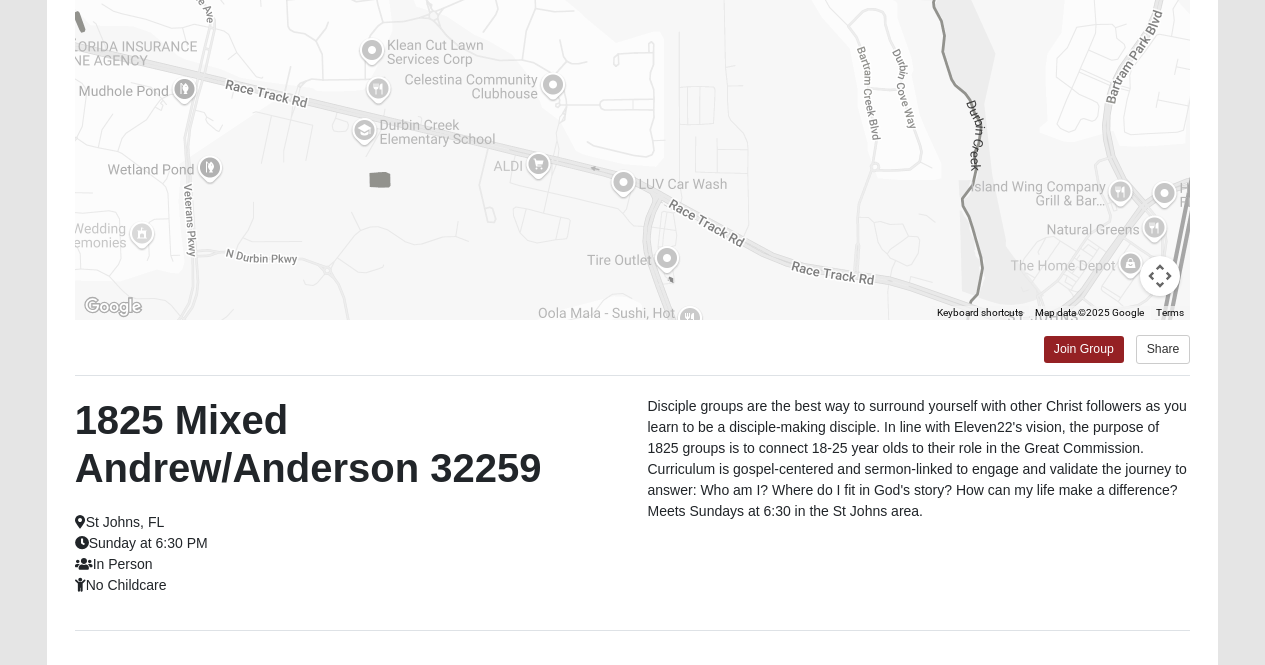 drag, startPoint x: 332, startPoint y: 151, endPoint x: 889, endPoint y: 276, distance: 570.85376 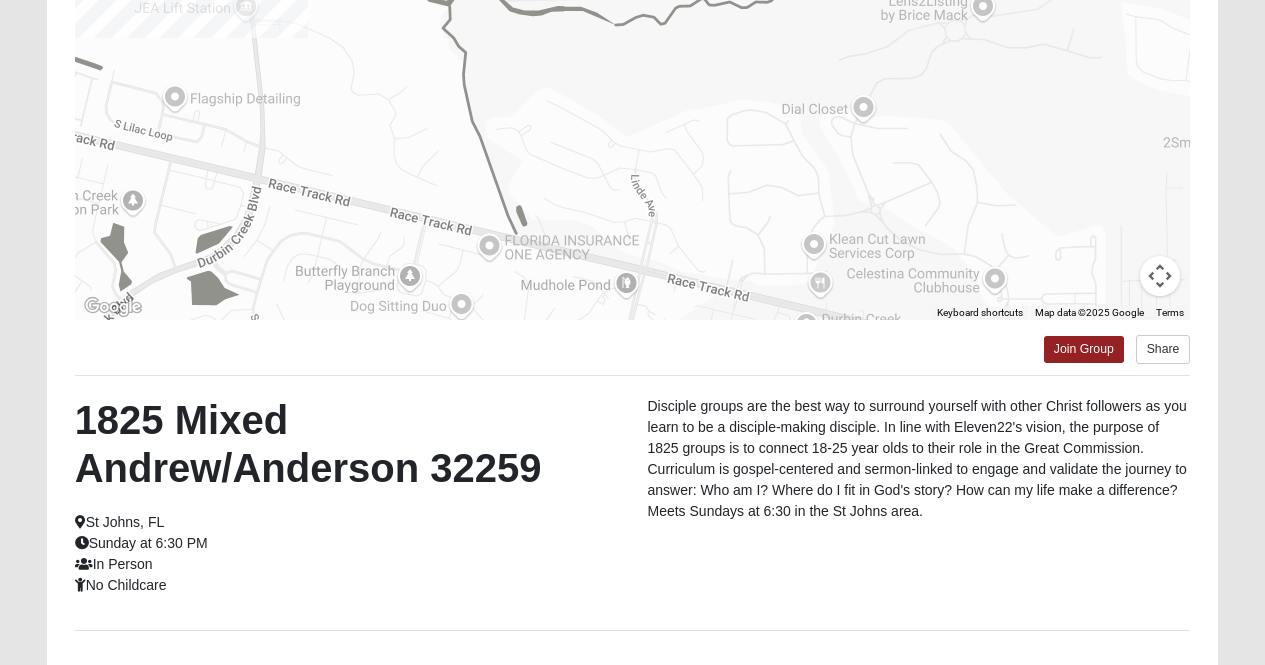 drag, startPoint x: 420, startPoint y: 171, endPoint x: 873, endPoint y: 365, distance: 492.79306 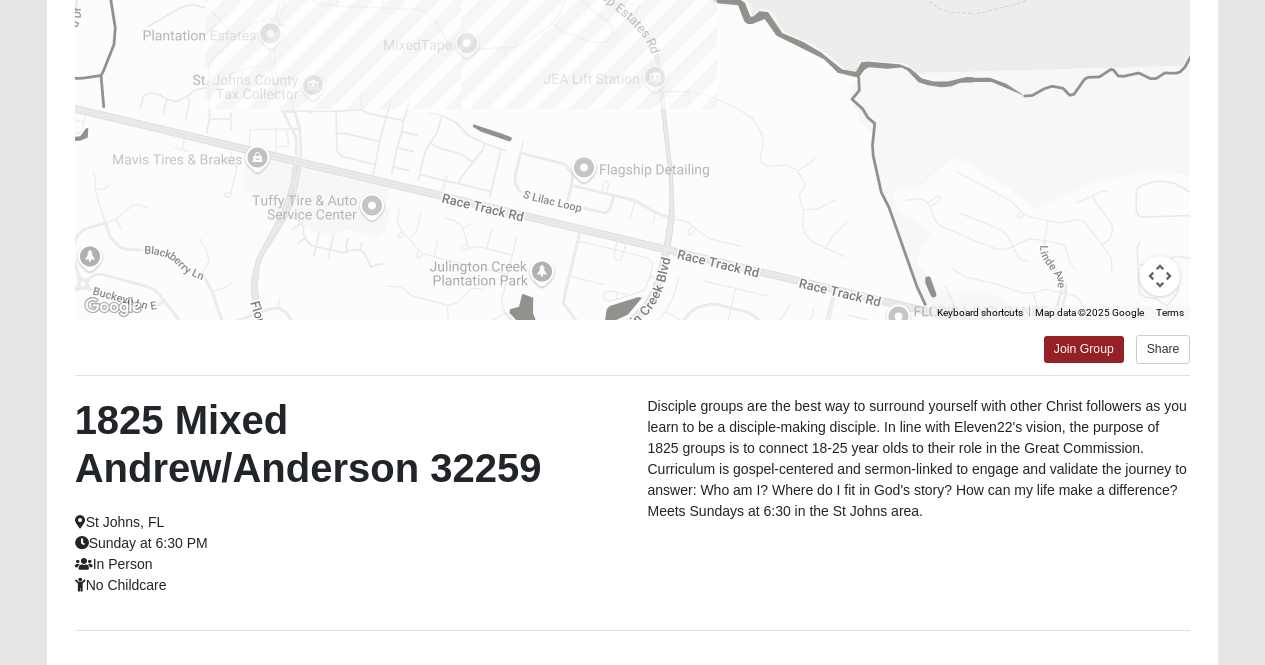 drag, startPoint x: 440, startPoint y: 239, endPoint x: 865, endPoint y: 305, distance: 430.09418 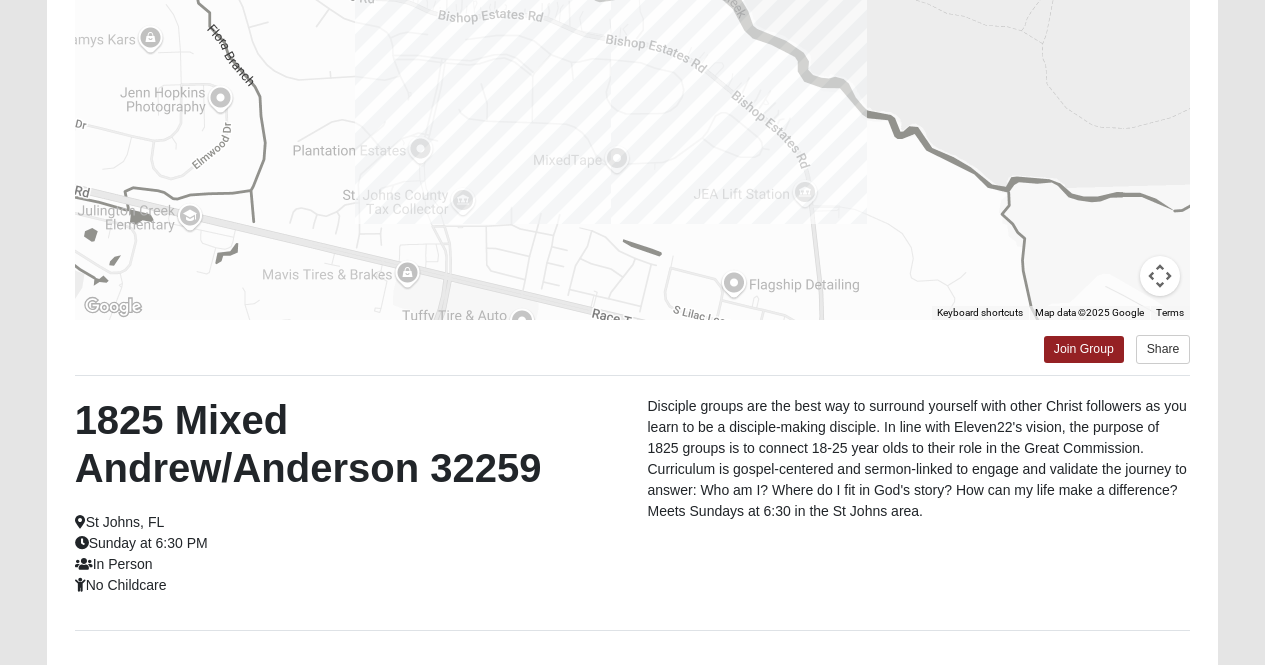 drag, startPoint x: 485, startPoint y: 183, endPoint x: 644, endPoint y: 301, distance: 198.00252 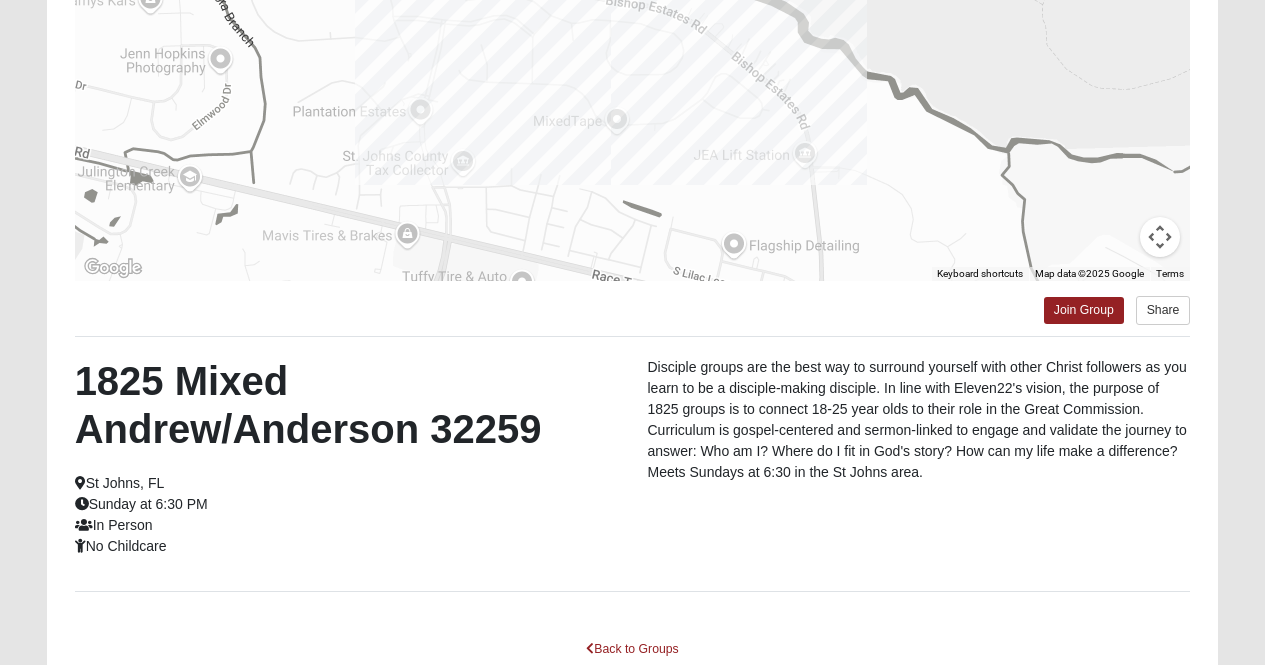 scroll, scrollTop: 339, scrollLeft: 0, axis: vertical 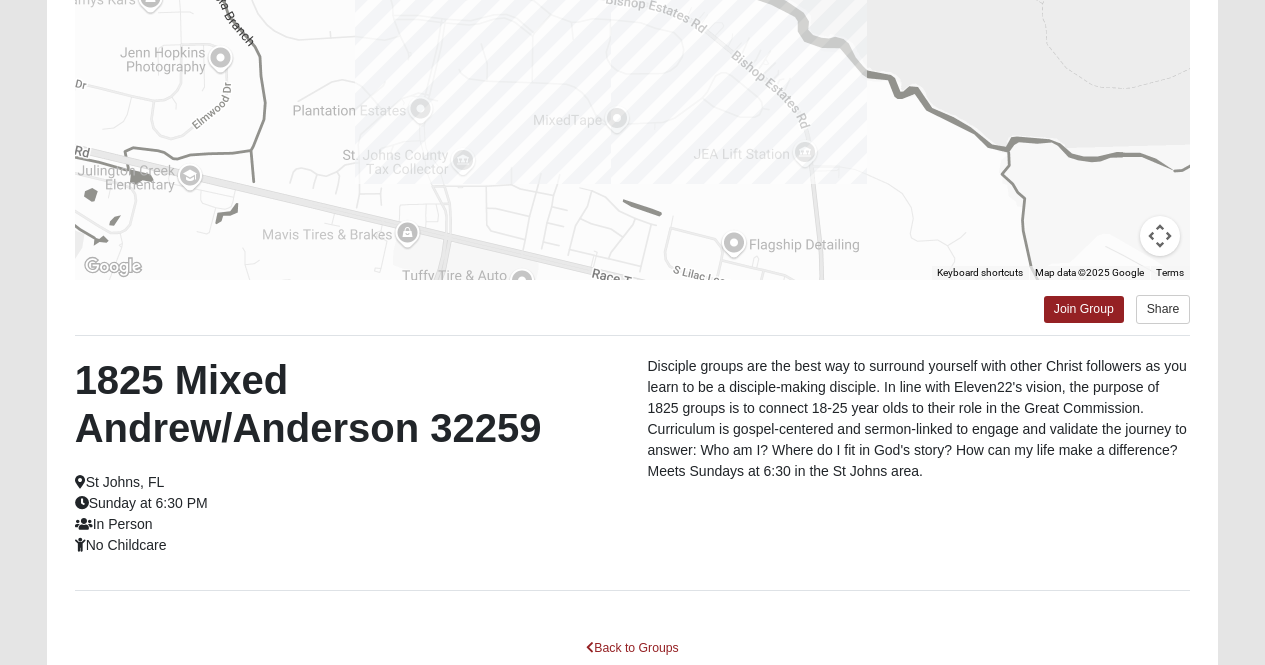 click on "Disciple groups are the best way to surround yourself with other Christ followers as you learn to be a disciple-making disciple. In line with Eleven22's vision, the purpose of 1825 groups is to connect 18-25 year olds to their role in the Great Commission. Curriculum is gospel-centered and sermon-linked to engage and validate the journey to answer: Who am I? Where do I fit in God's story? How can my life make a difference? Meets Sundays at 6:30 in the St Johns area." at bounding box center [919, 424] 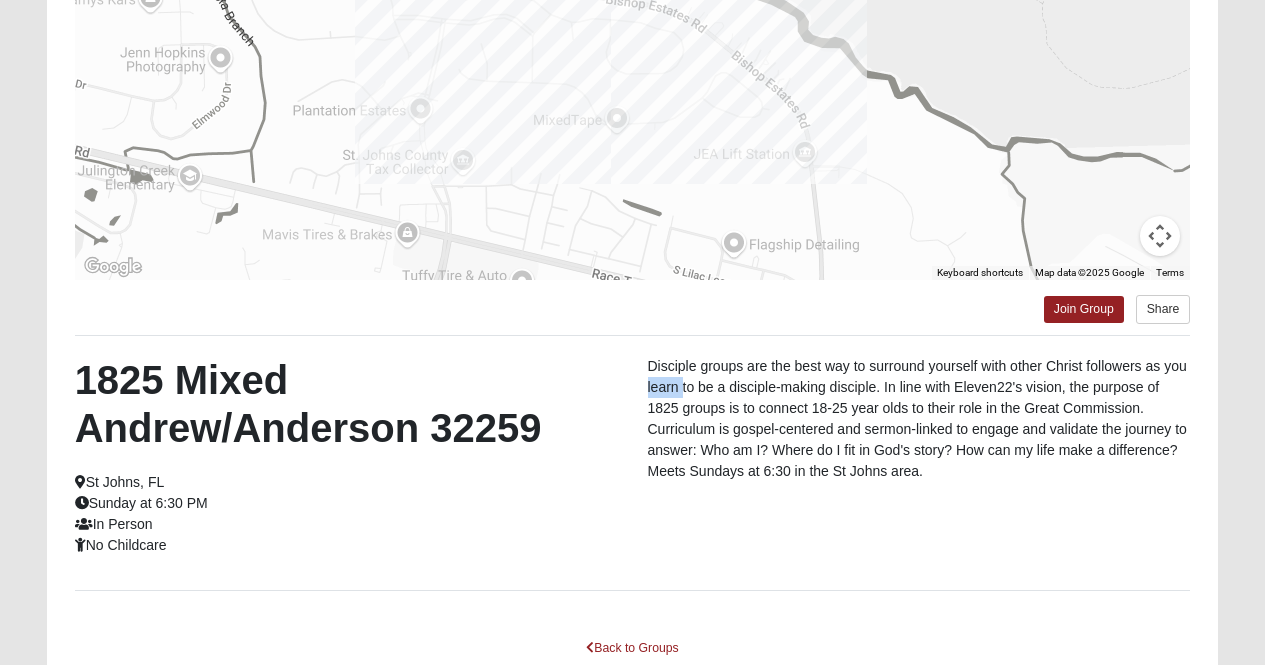 click on "Disciple groups are the best way to surround yourself with other Christ followers as you learn to be a disciple-making disciple. In line with Eleven22's vision, the purpose of 1825 groups is to connect 18-25 year olds to their role in the Great Commission. Curriculum is gospel-centered and sermon-linked to engage and validate the journey to answer: Who am I? Where do I fit in God's story? How can my life make a difference? Meets Sundays at 6:30 in the St Johns area." at bounding box center [919, 424] 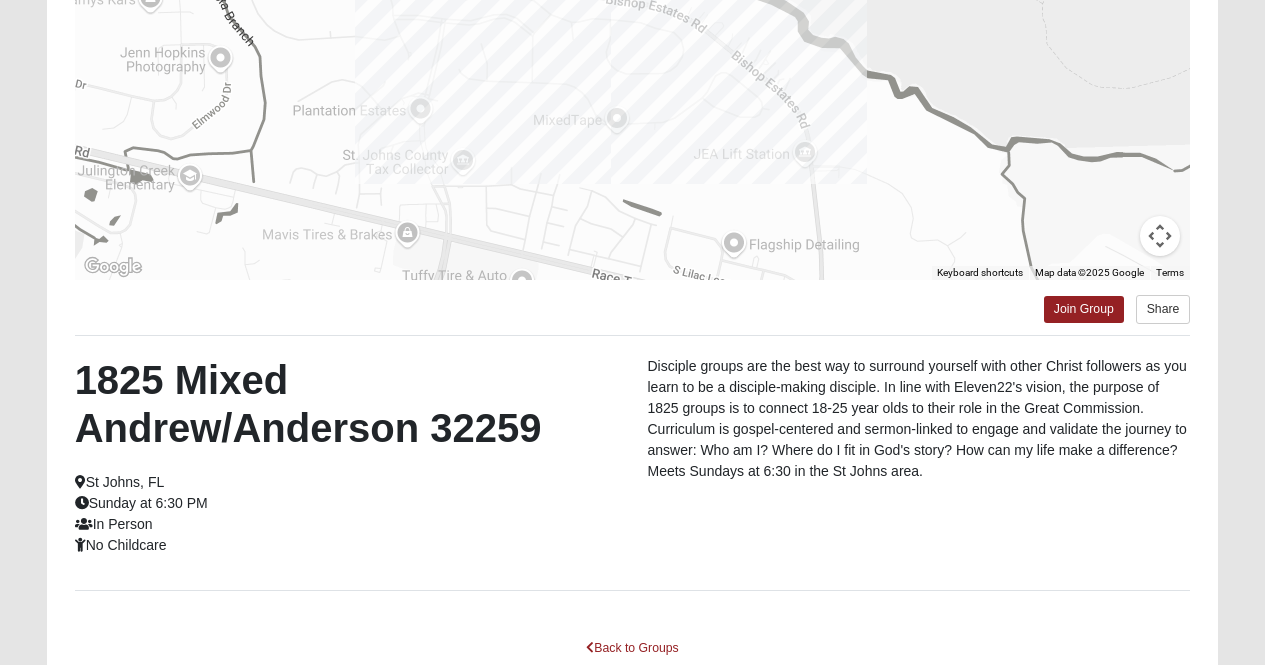 click on "[NUMBER] Mixed Andrew/Anderson [POSTAL_CODE]
St Johns, FL
Sunday at [TIME]
In Person
No Childcare" at bounding box center (346, 456) 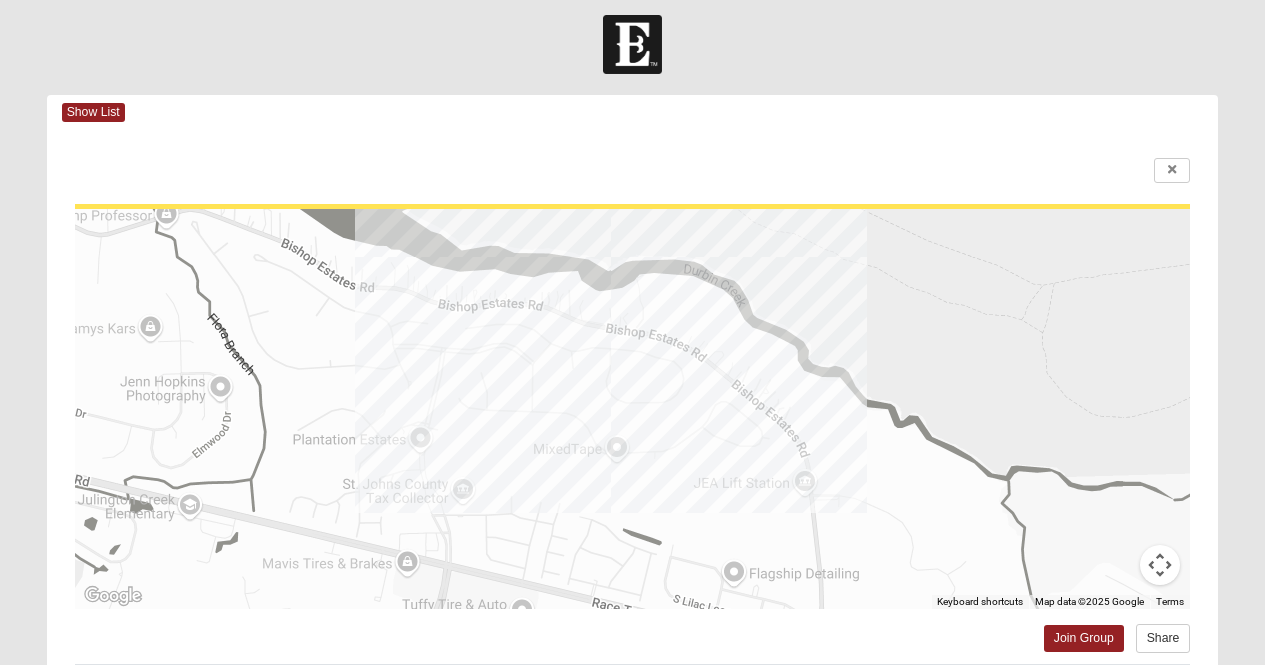 scroll, scrollTop: 8, scrollLeft: 0, axis: vertical 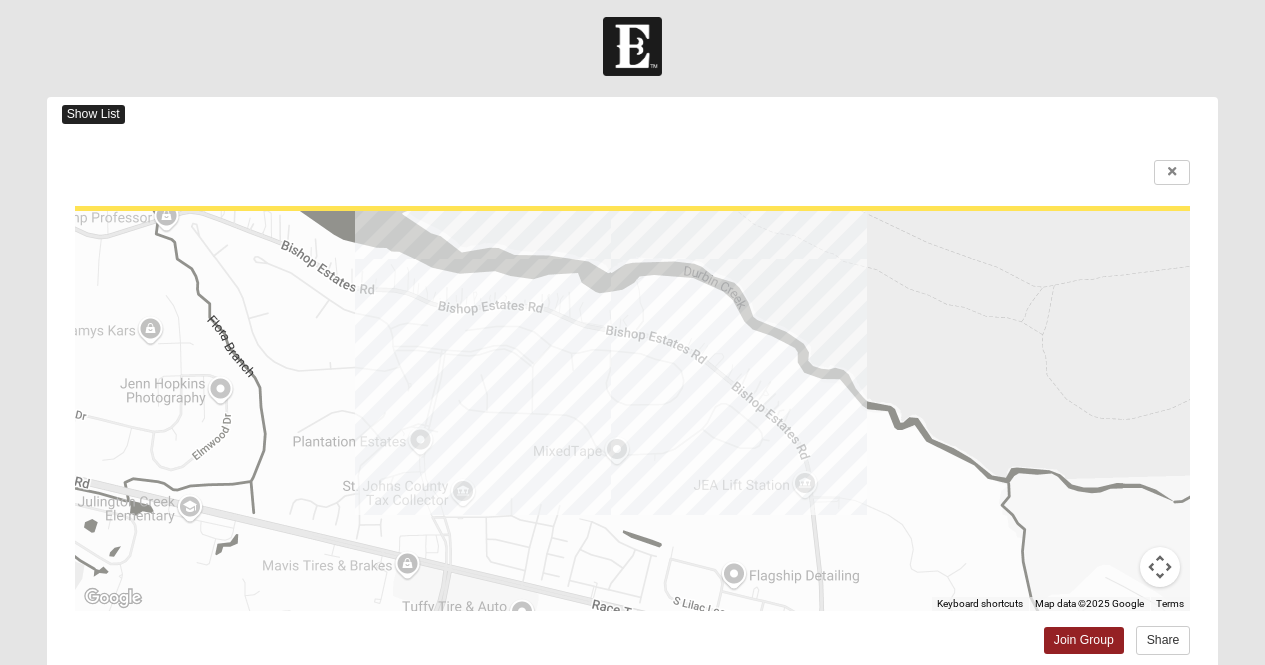 click on "Show List" at bounding box center (93, 114) 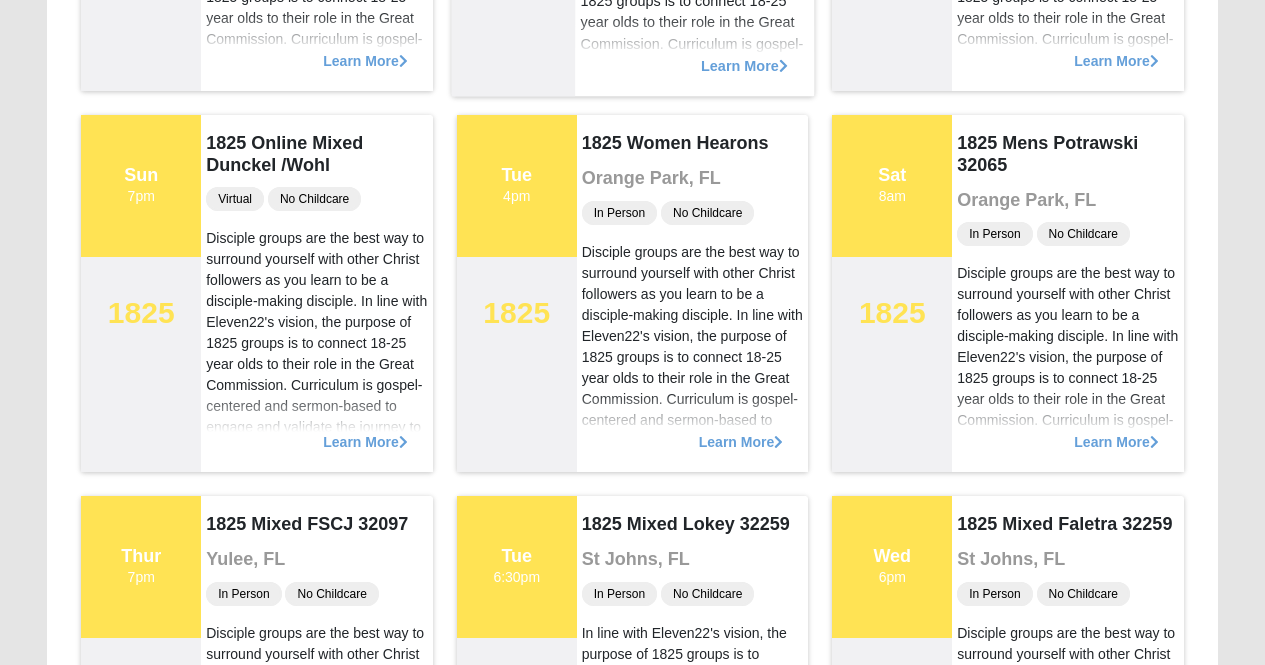 scroll, scrollTop: 530, scrollLeft: 0, axis: vertical 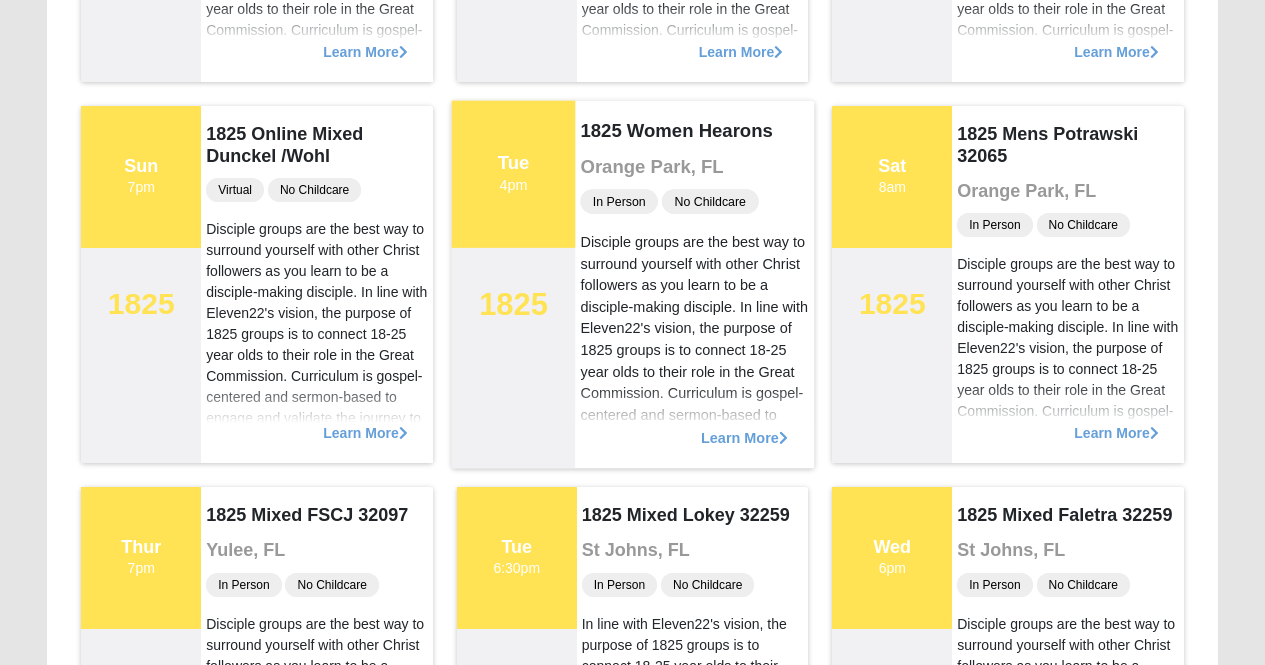 click on "1825 Women Hearons" at bounding box center (694, 130) 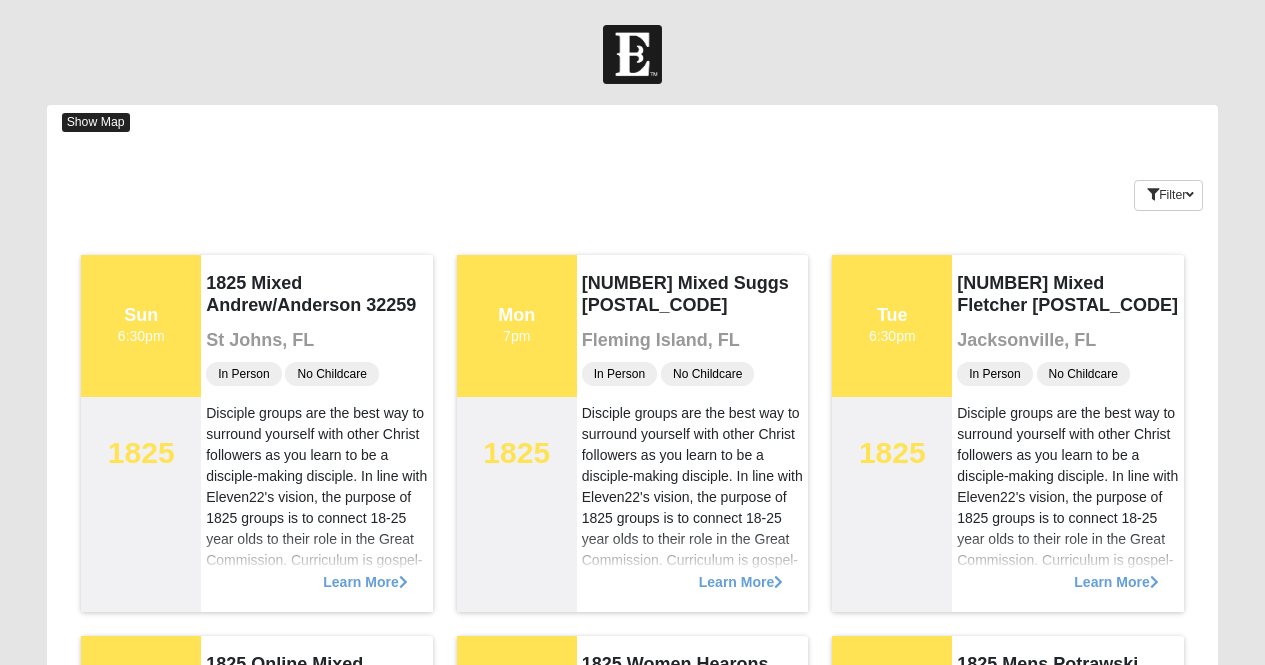 click on "Show Map" at bounding box center [96, 122] 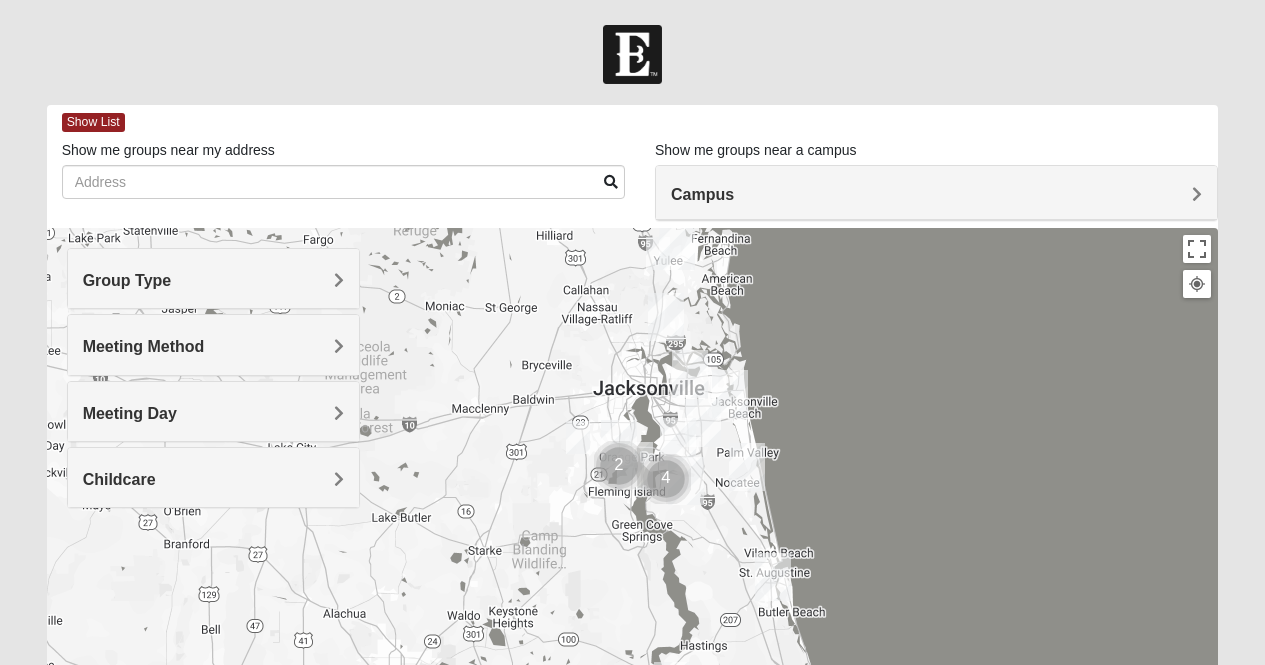 drag, startPoint x: 540, startPoint y: 423, endPoint x: 556, endPoint y: 297, distance: 127.01181 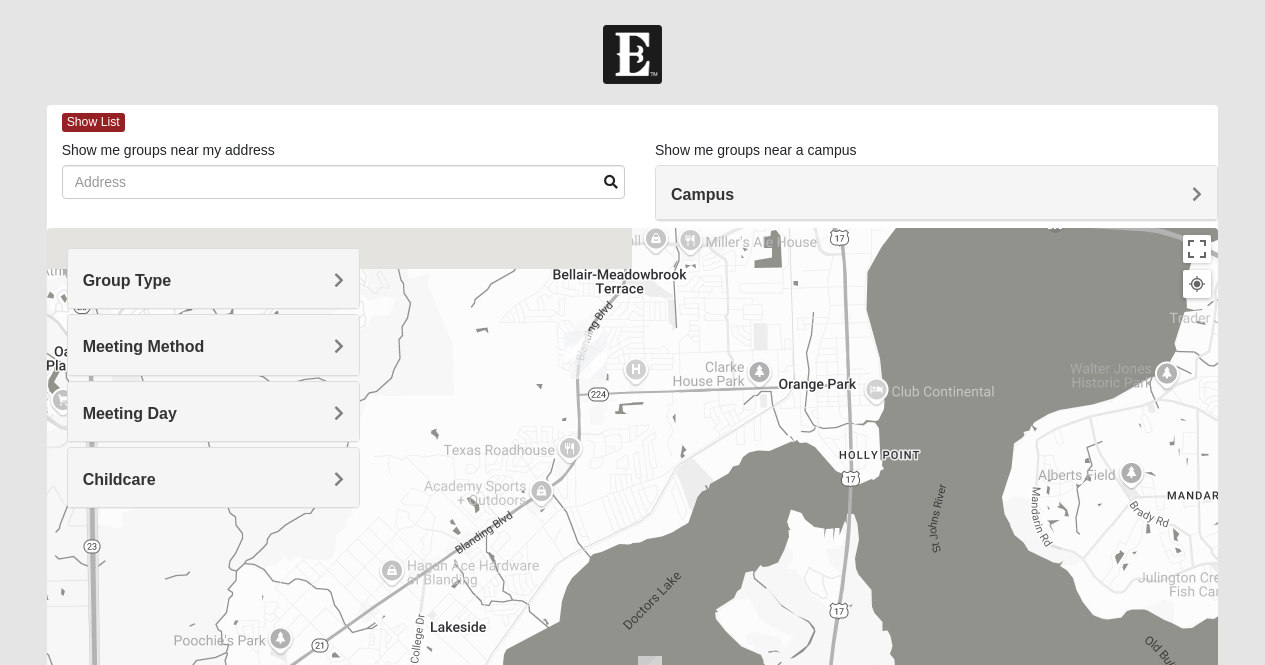 drag, startPoint x: 825, startPoint y: 362, endPoint x: 413, endPoint y: 564, distance: 458.8551 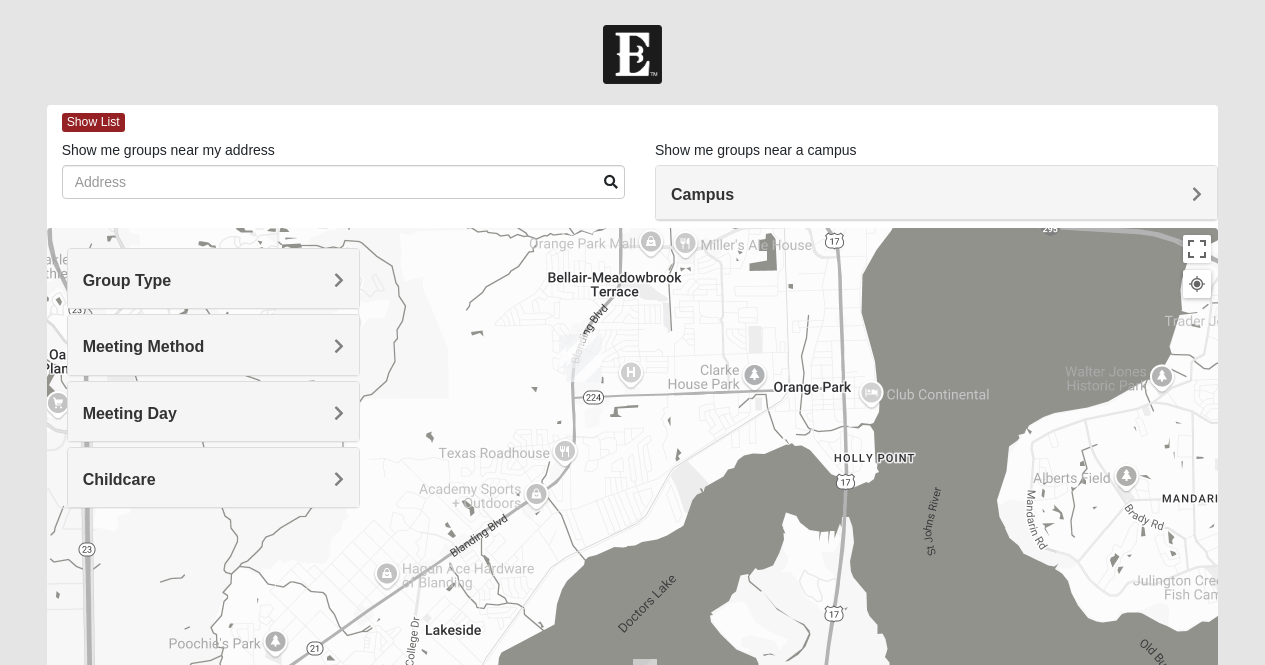 click at bounding box center [584, 358] 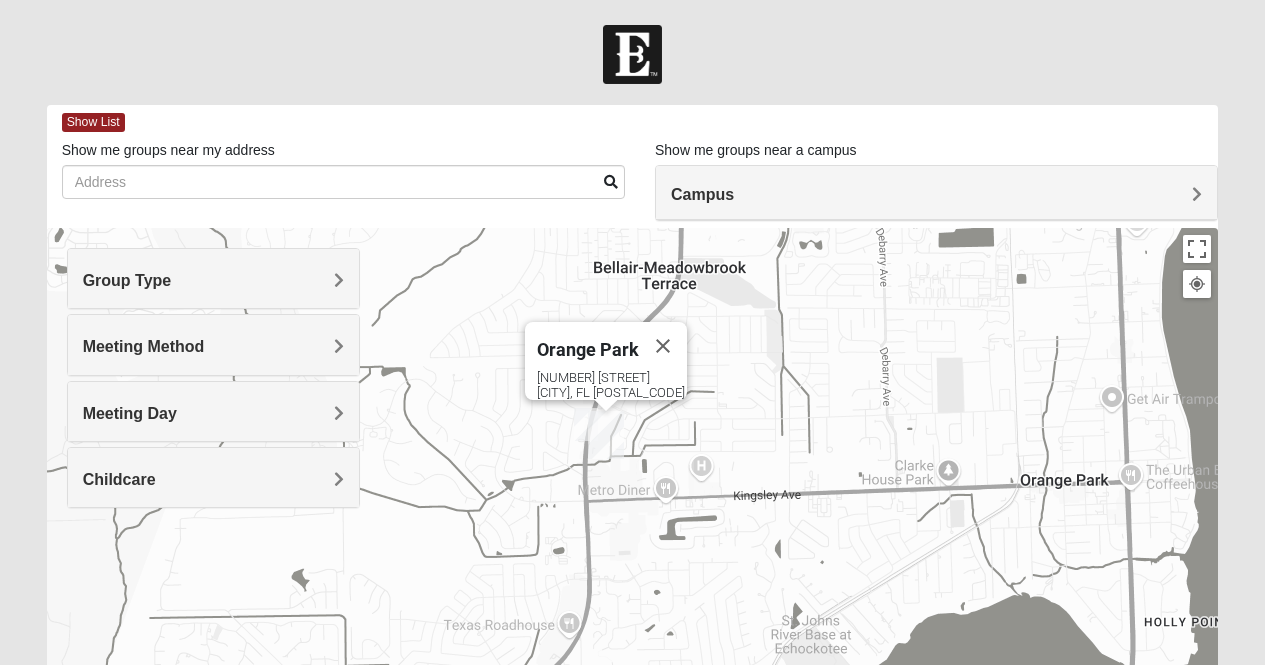 click at bounding box center [606, 435] 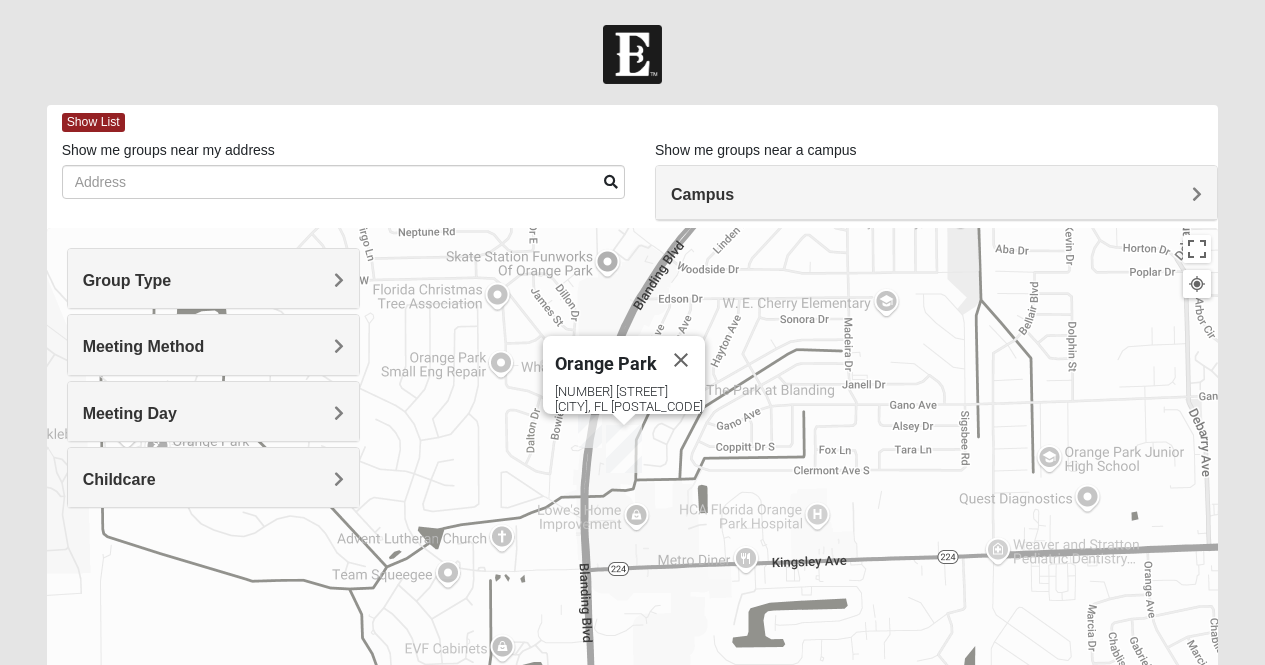 click at bounding box center [590, 431] 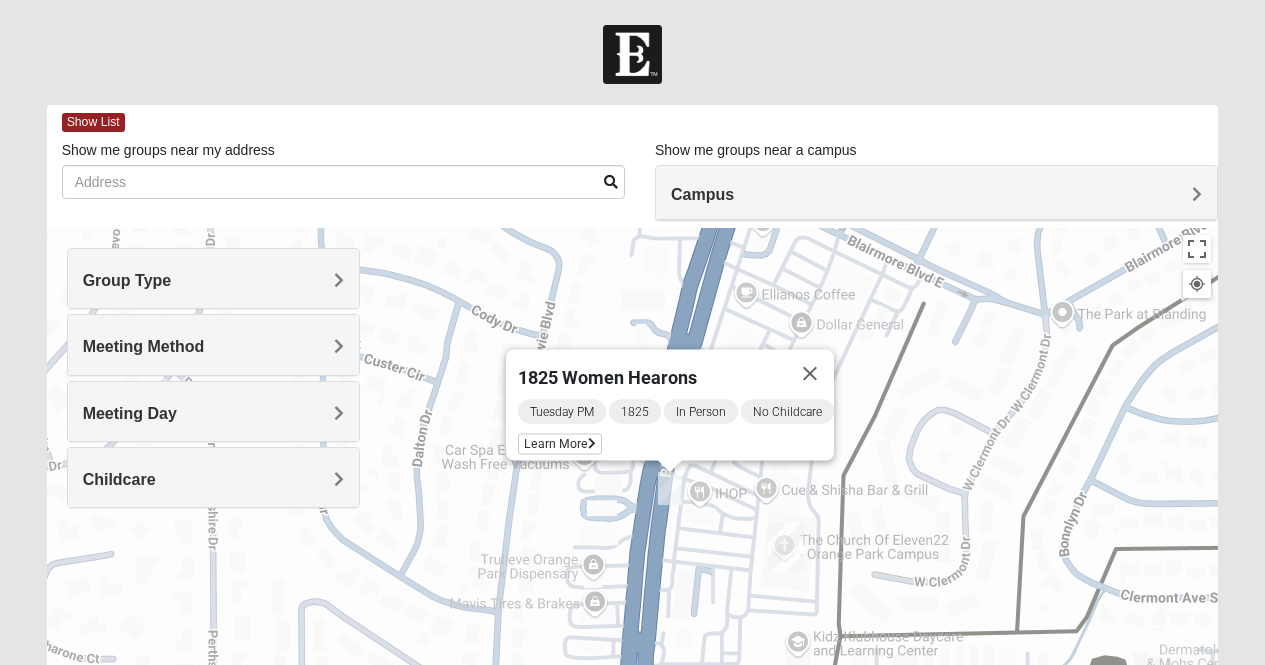 drag, startPoint x: 532, startPoint y: 411, endPoint x: 693, endPoint y: 514, distance: 191.12823 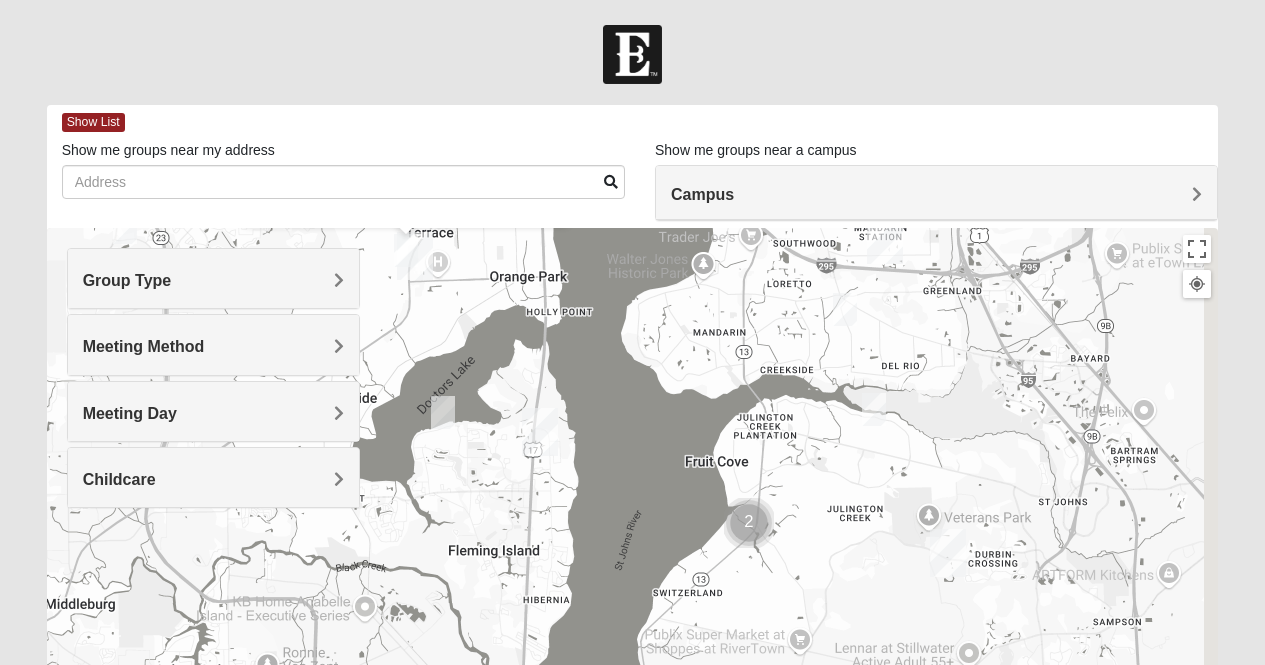 drag, startPoint x: 794, startPoint y: 517, endPoint x: 588, endPoint y: 343, distance: 269.65164 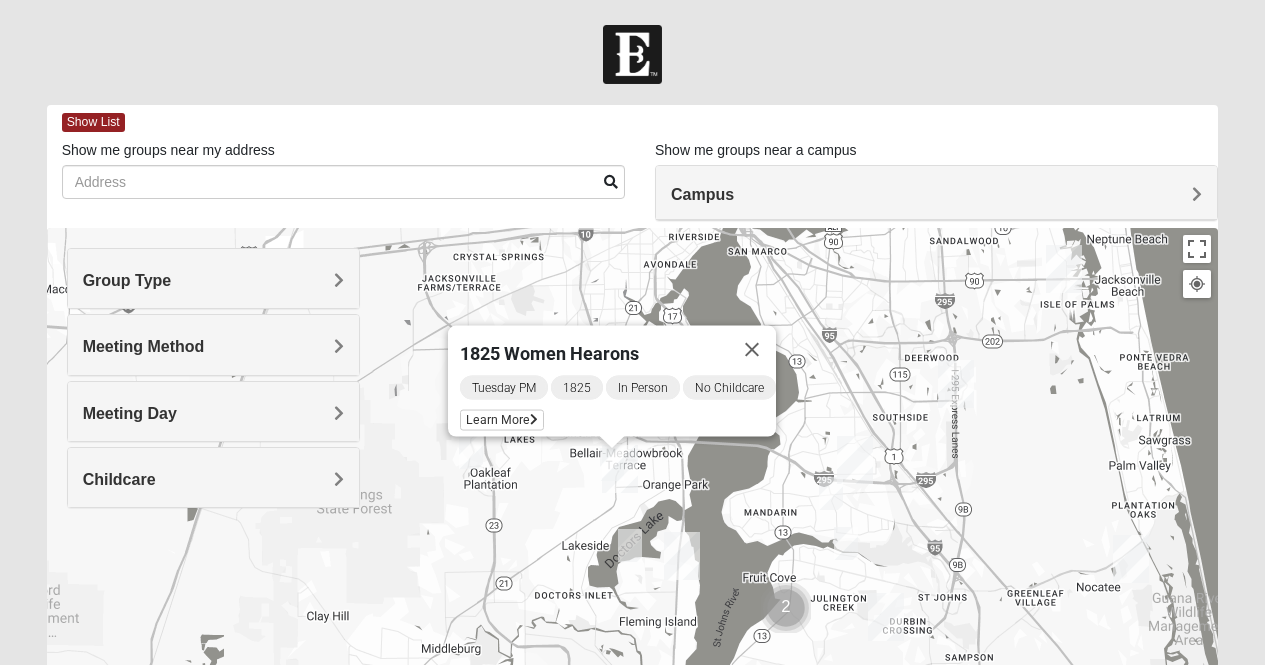 drag, startPoint x: 609, startPoint y: 421, endPoint x: 732, endPoint y: 600, distance: 217.18655 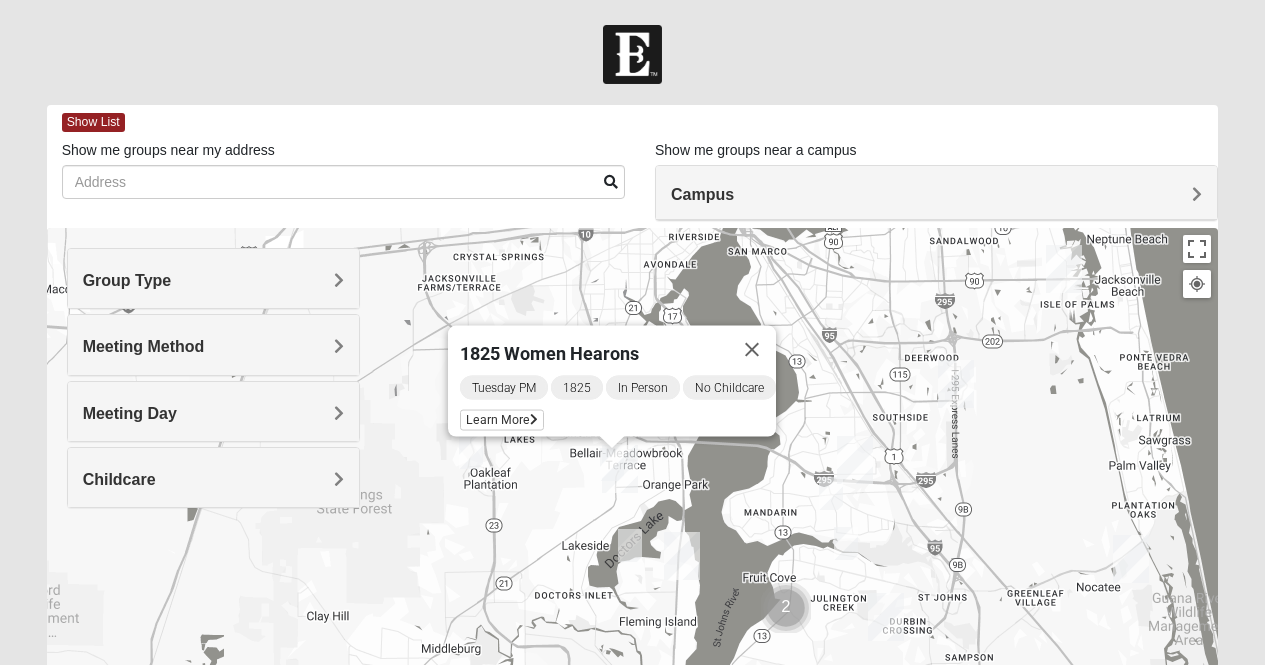 click at bounding box center [471, 452] 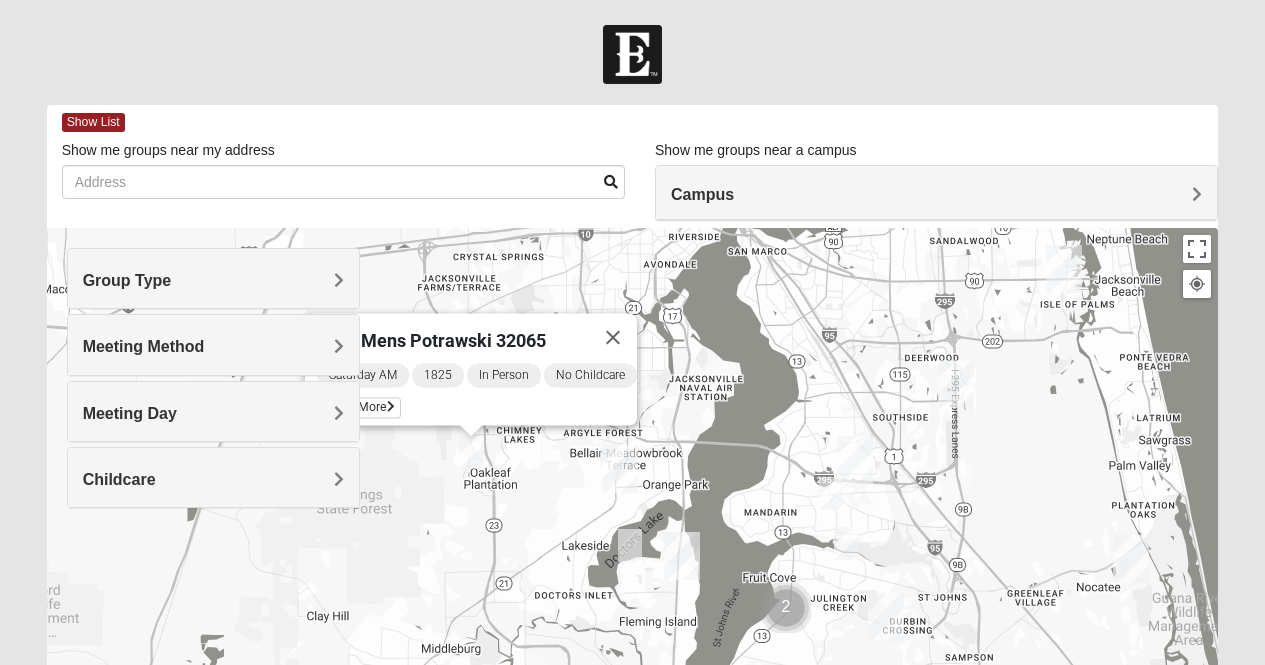 click at bounding box center [620, 469] 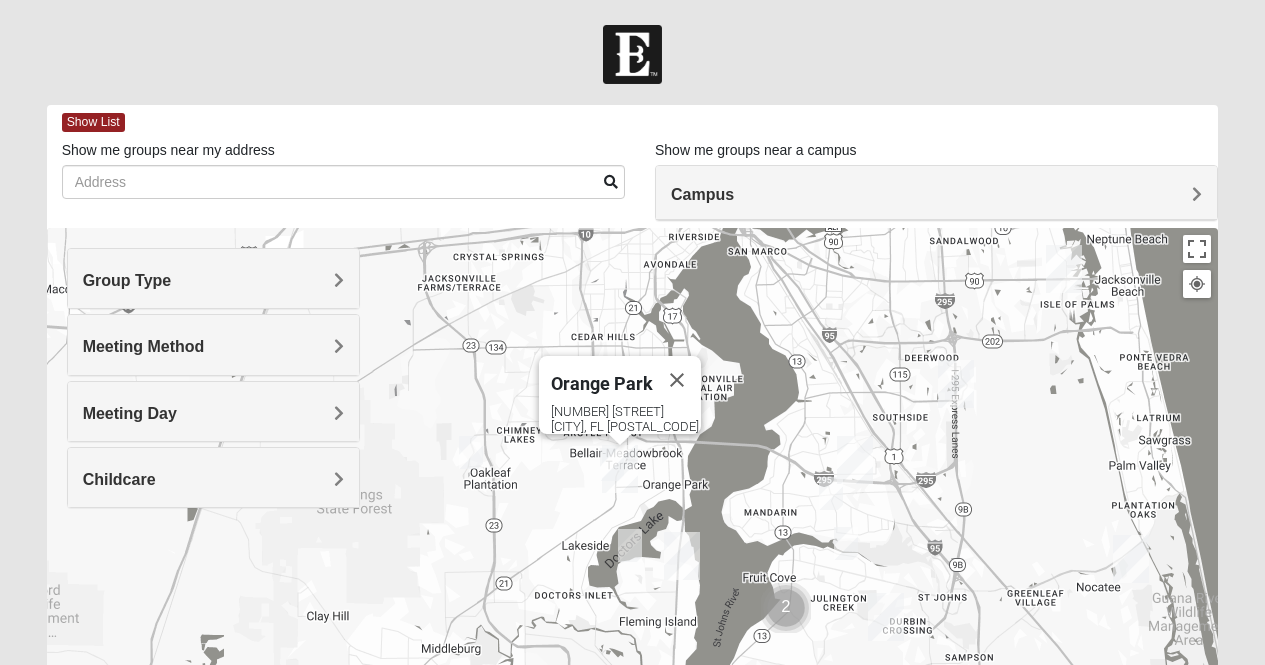 click at bounding box center (630, 545) 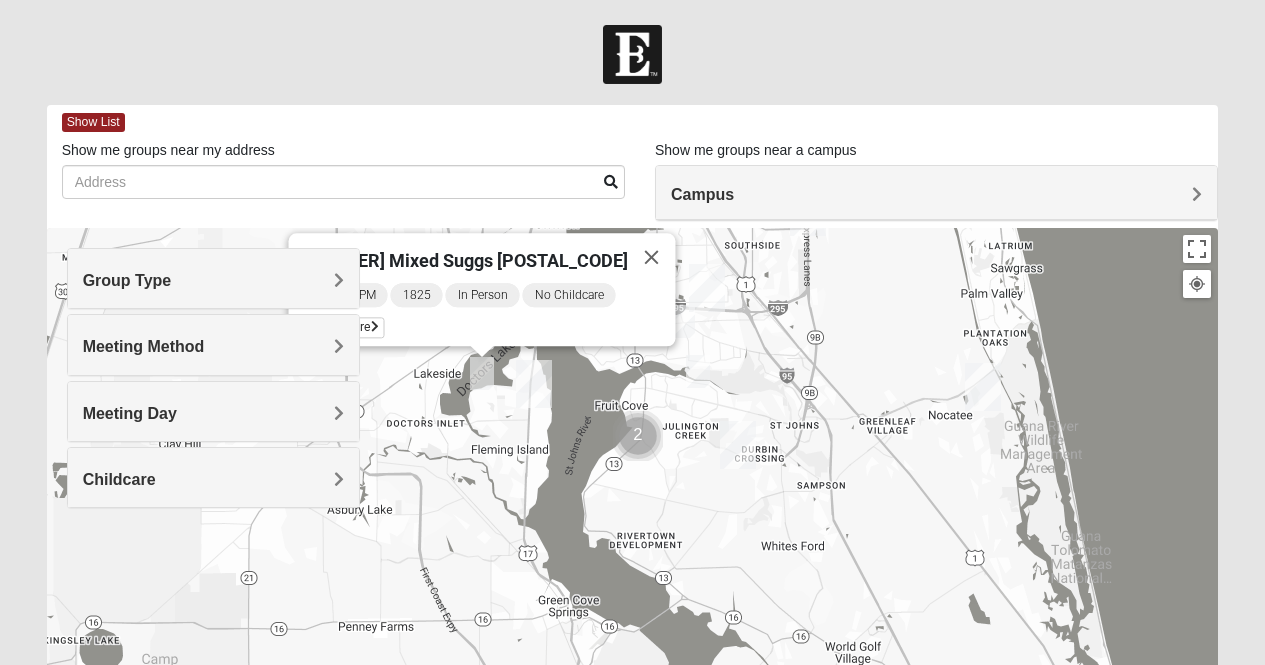 drag, startPoint x: 723, startPoint y: 554, endPoint x: 571, endPoint y: 380, distance: 231.04112 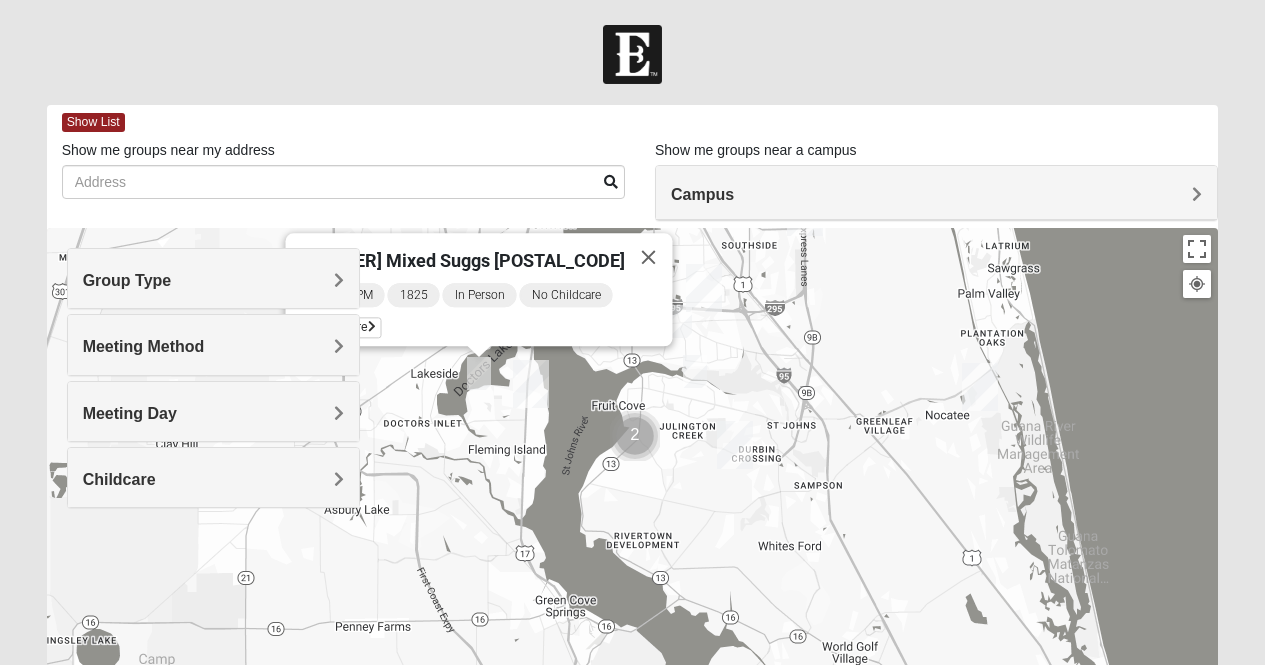 click at bounding box center (635, 436) 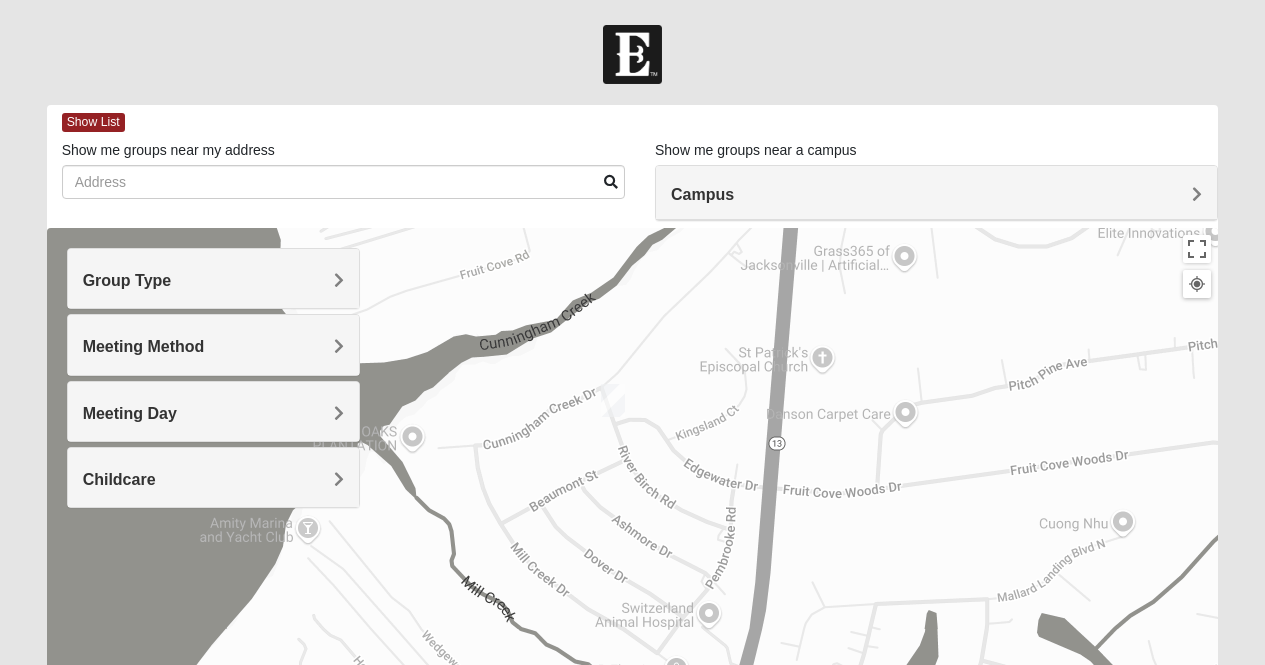 click at bounding box center [613, 400] 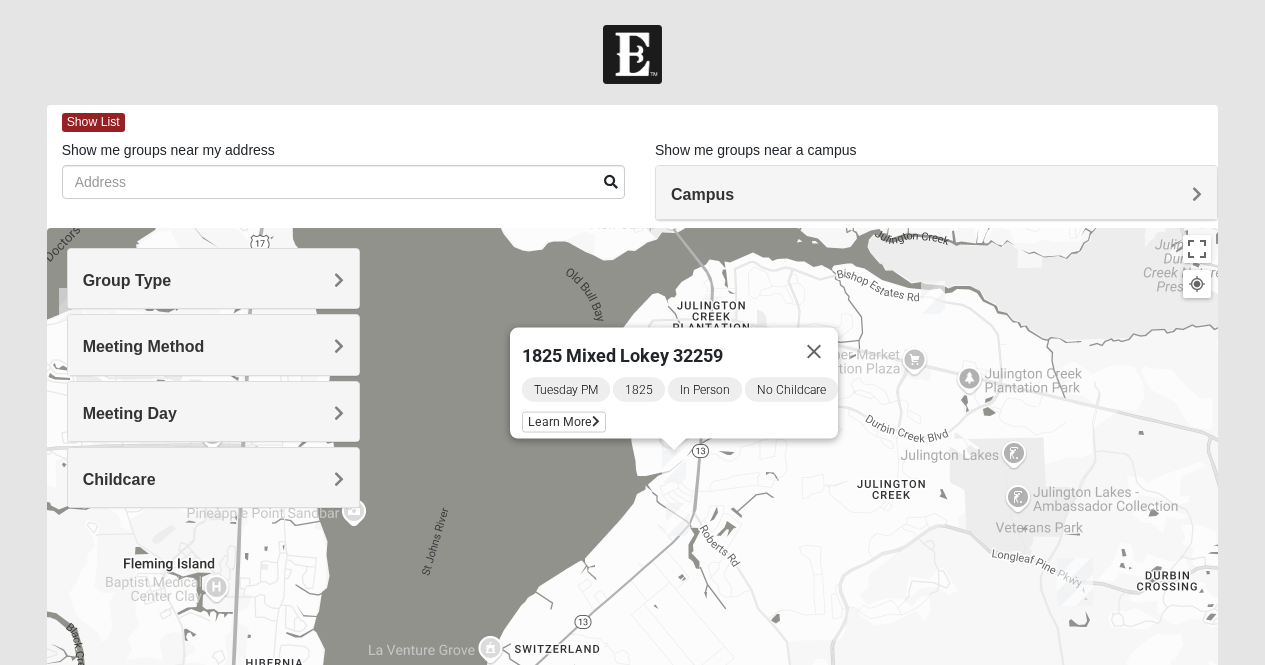 click at bounding box center [678, 519] 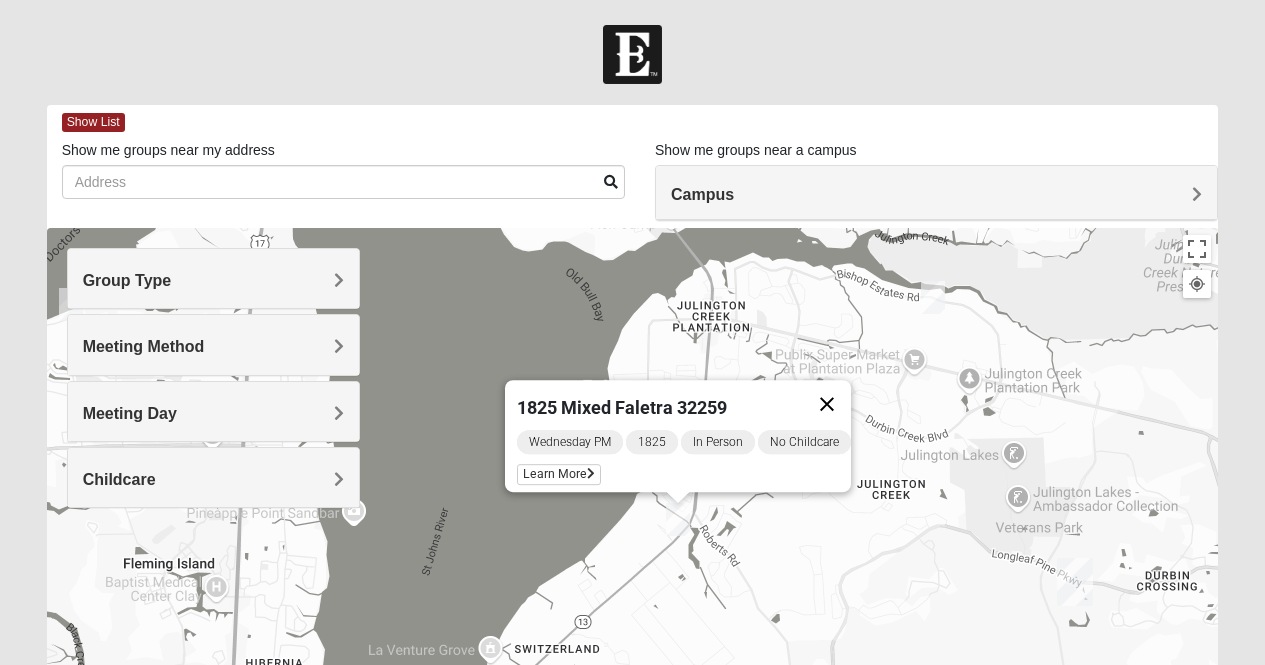 click at bounding box center (827, 404) 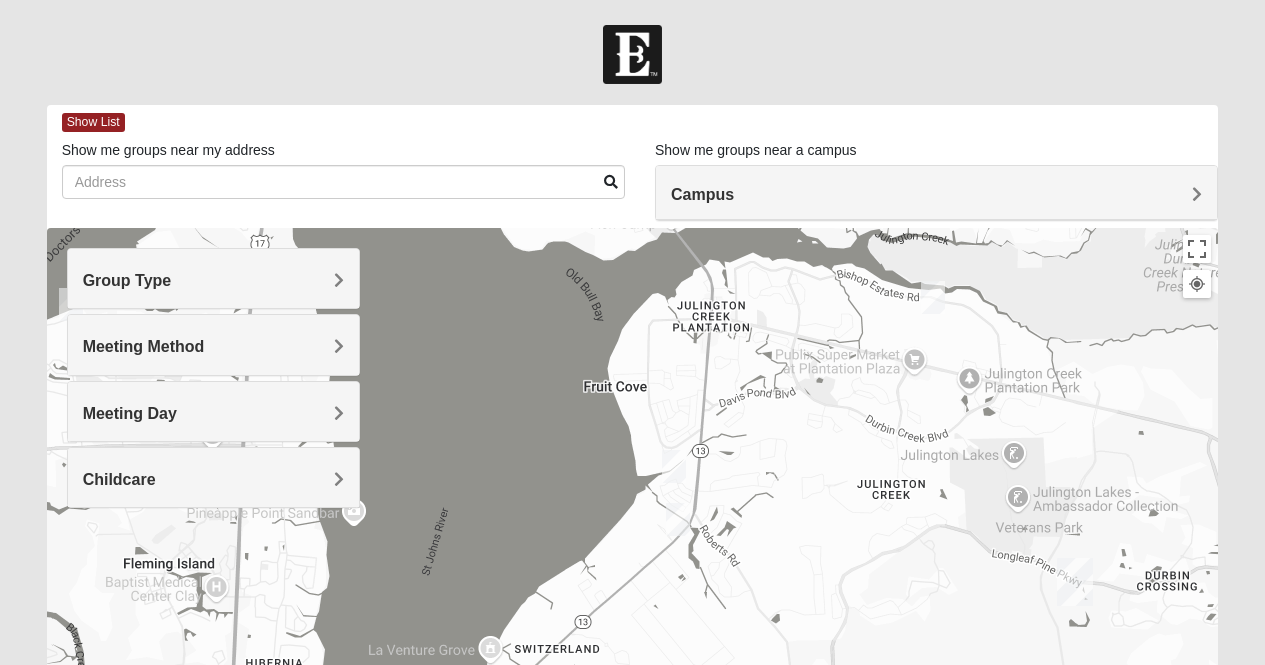 click at bounding box center (933, 297) 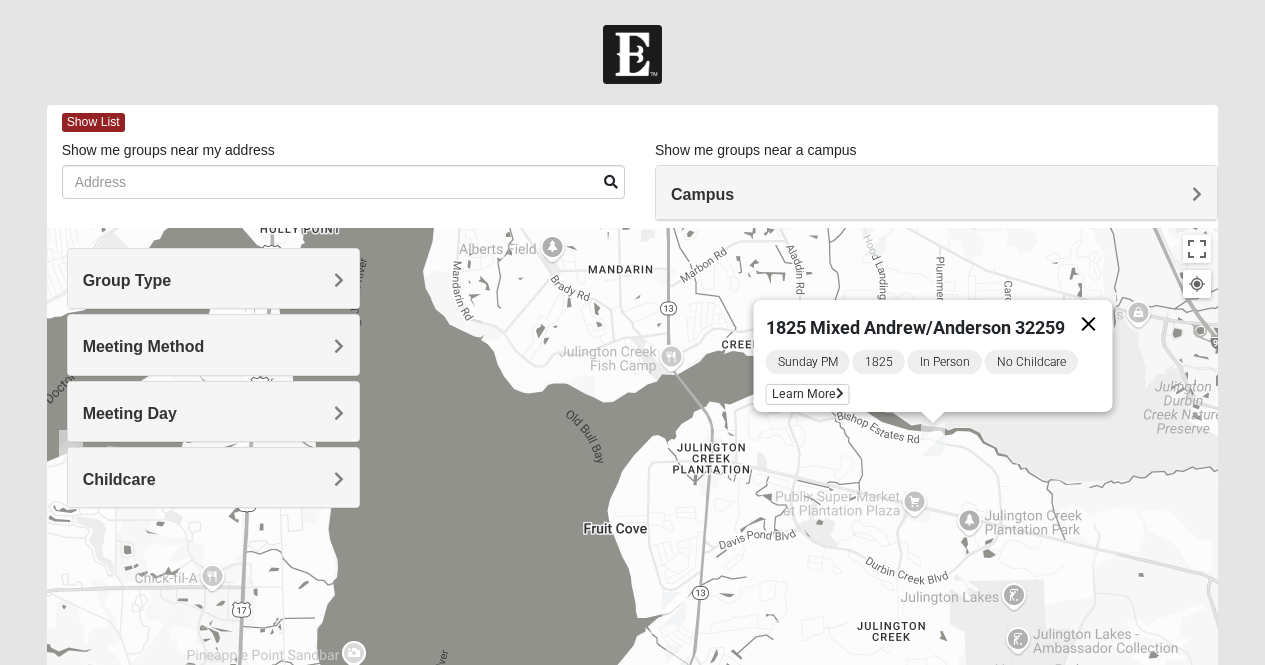 click at bounding box center [1088, 324] 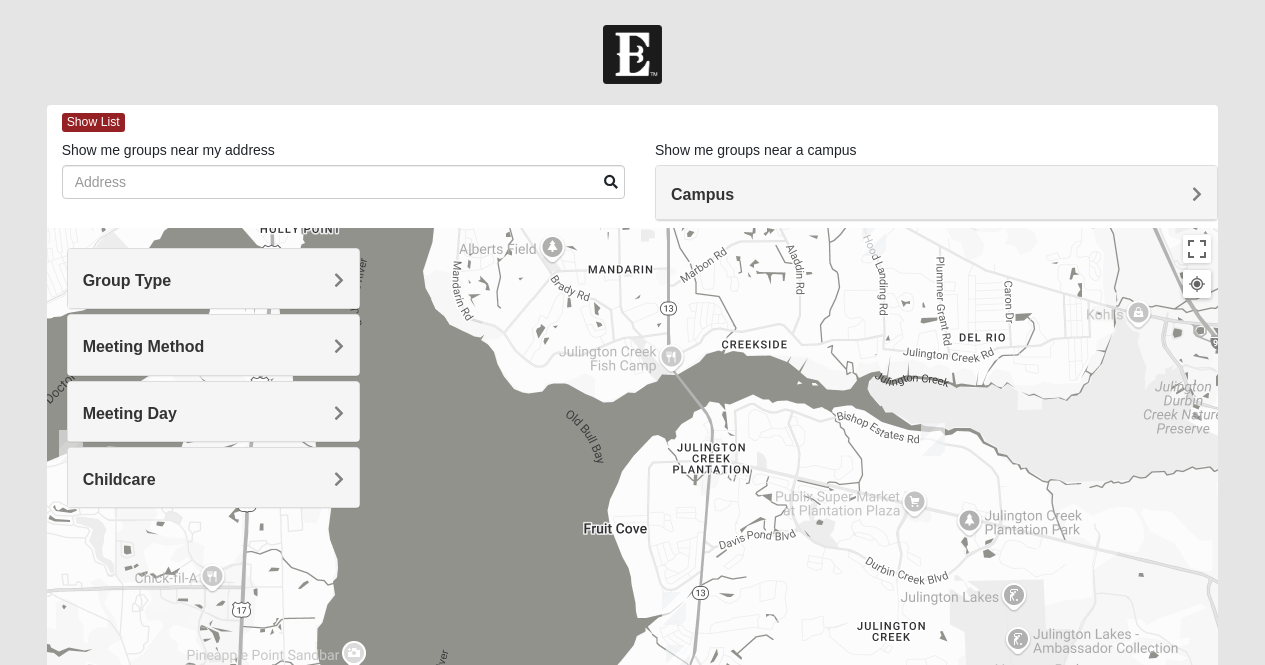 click at bounding box center (874, 239) 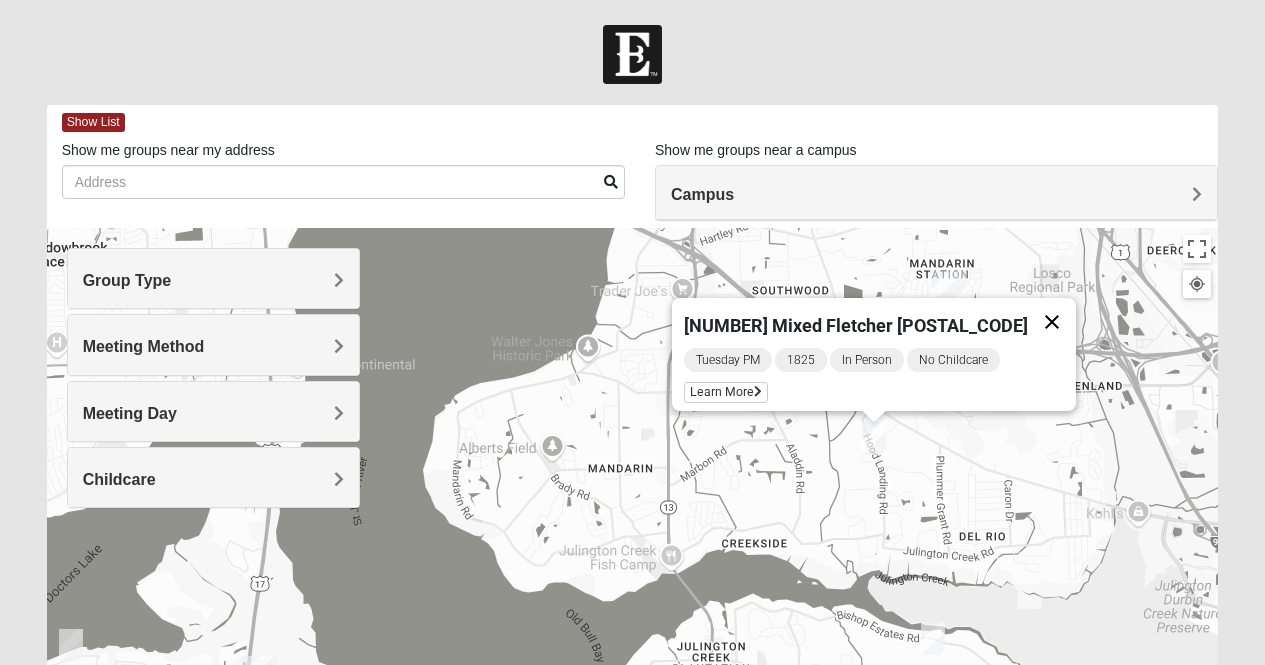 click at bounding box center [1052, 322] 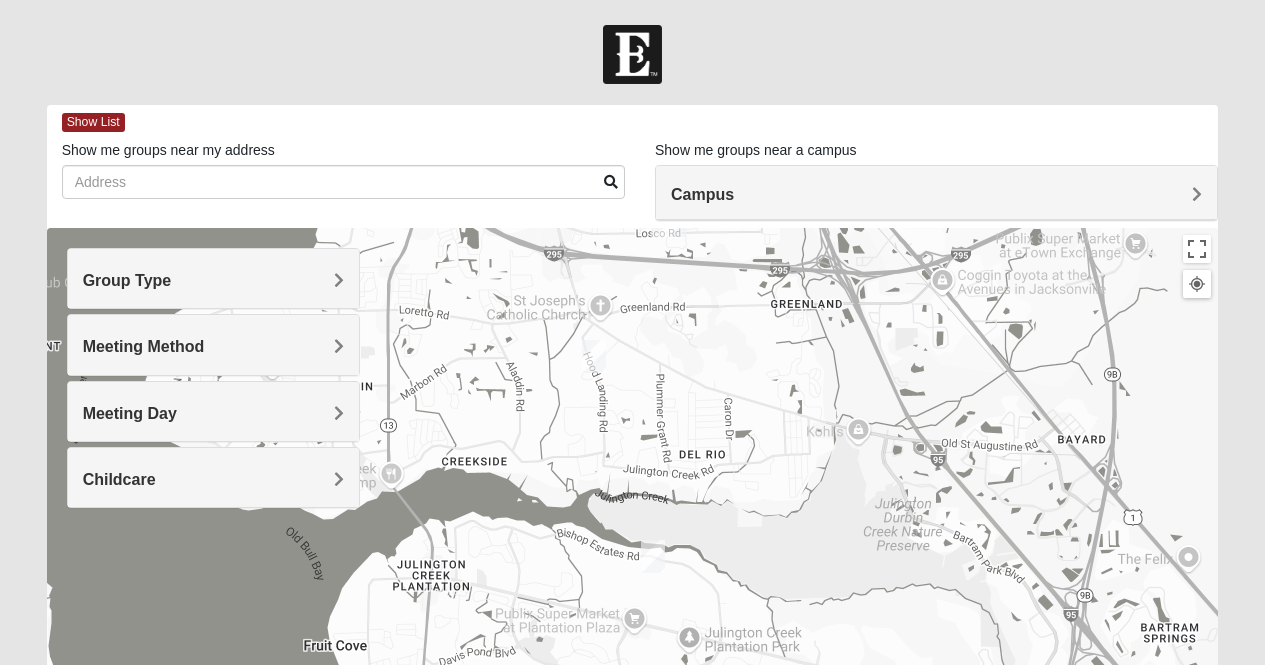 drag, startPoint x: 945, startPoint y: 443, endPoint x: 651, endPoint y: 351, distance: 308.05844 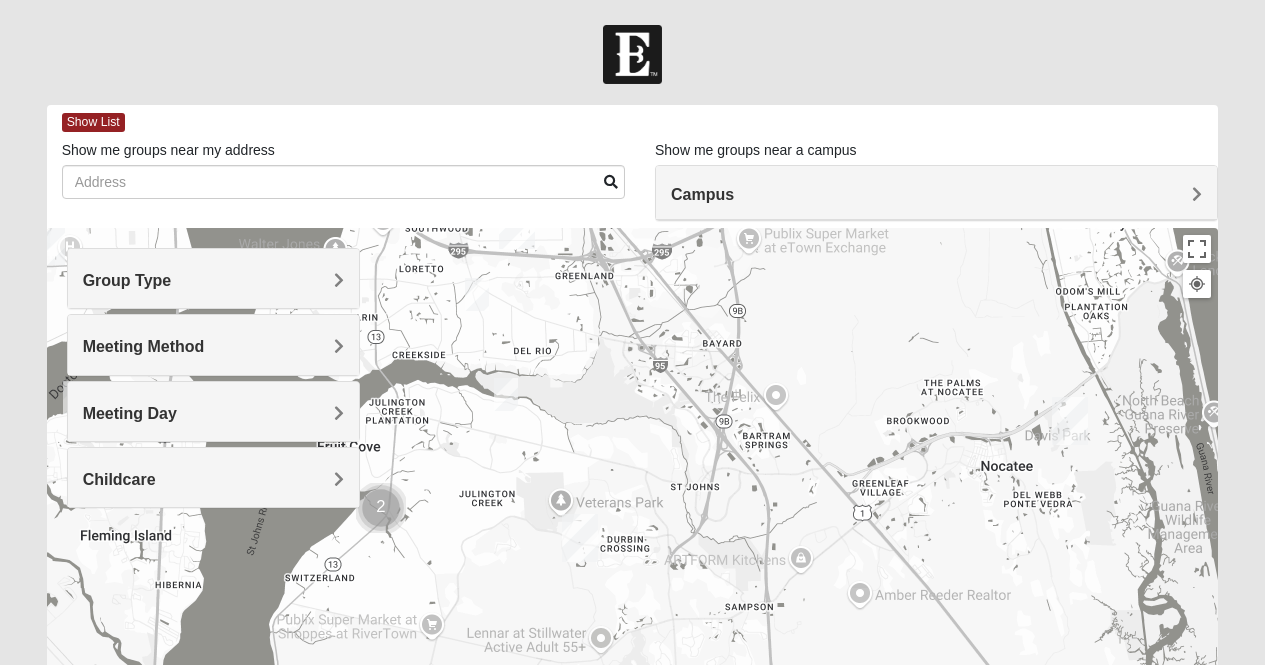drag, startPoint x: 857, startPoint y: 563, endPoint x: 654, endPoint y: 424, distance: 246.02846 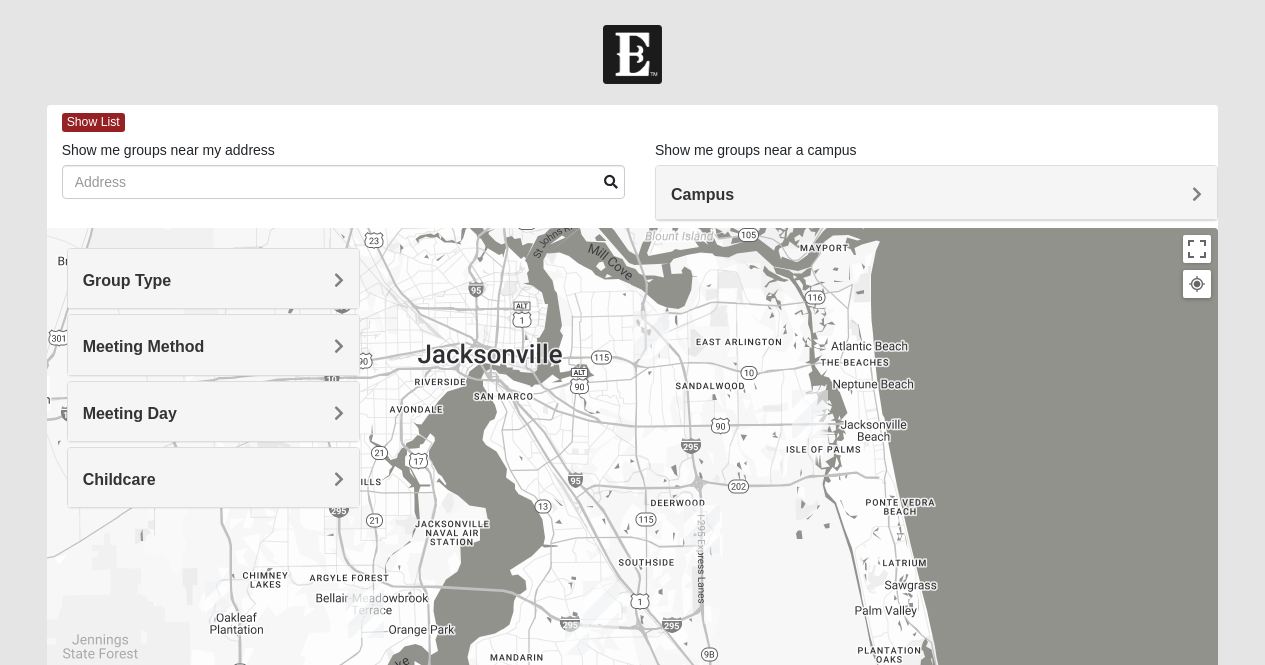 drag, startPoint x: 658, startPoint y: 365, endPoint x: 720, endPoint y: 650, distance: 291.6659 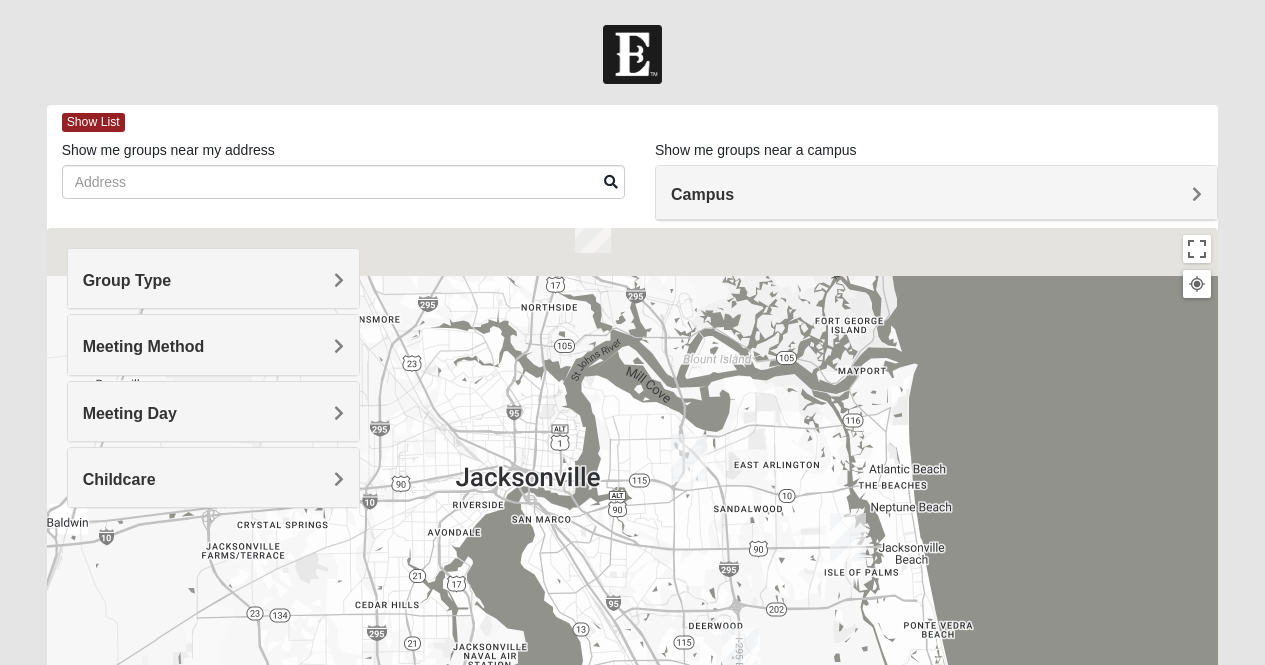 drag, startPoint x: 686, startPoint y: 421, endPoint x: 725, endPoint y: 559, distance: 143.40501 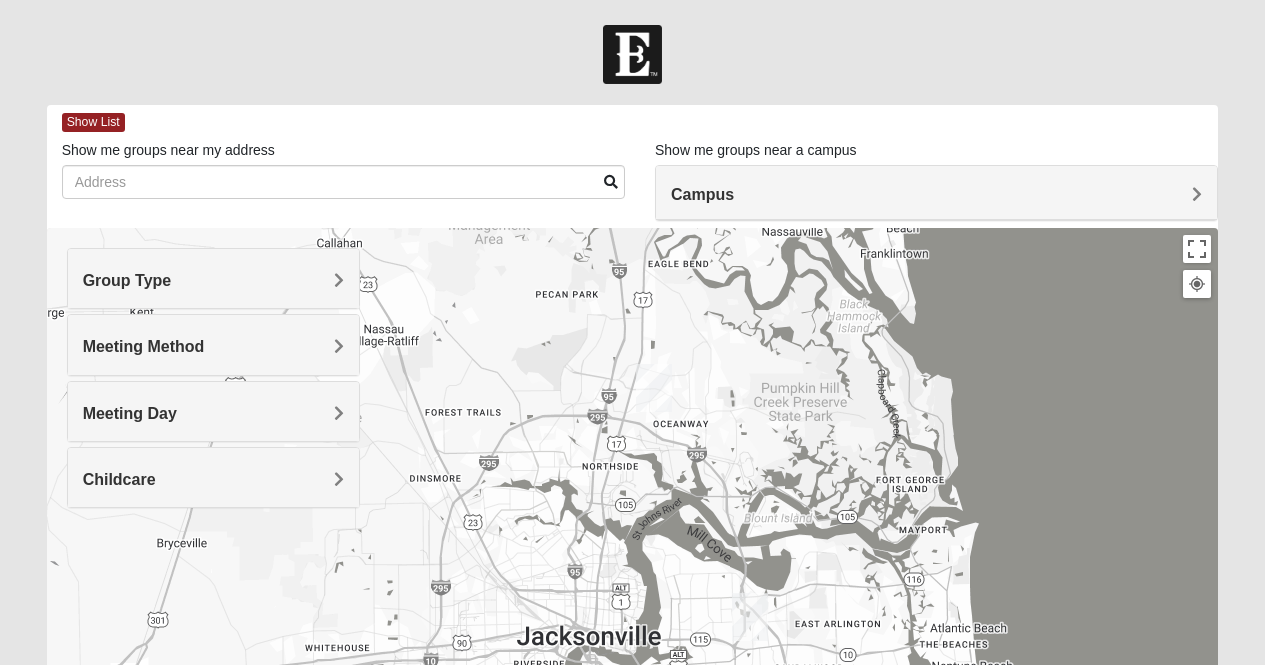 drag, startPoint x: 725, startPoint y: 559, endPoint x: 799, endPoint y: 712, distance: 169.95587 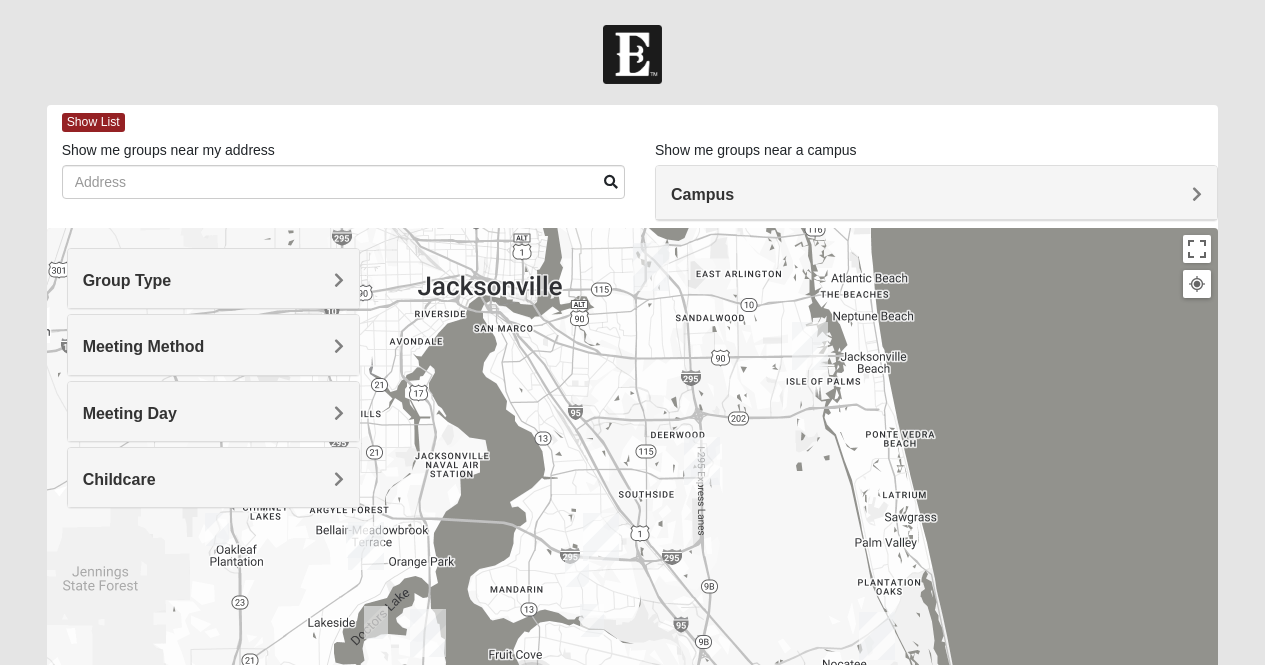 drag, startPoint x: 745, startPoint y: 540, endPoint x: 628, endPoint y: 186, distance: 372.83374 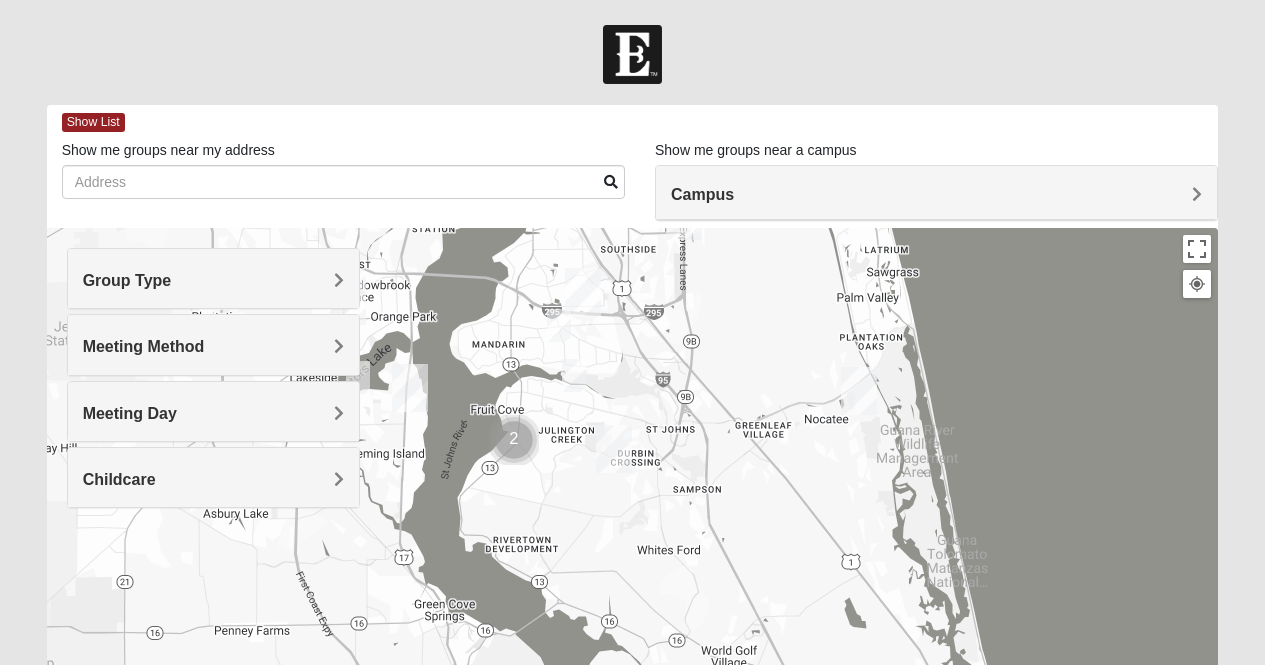 drag, startPoint x: 628, startPoint y: 453, endPoint x: 610, endPoint y: 209, distance: 244.66304 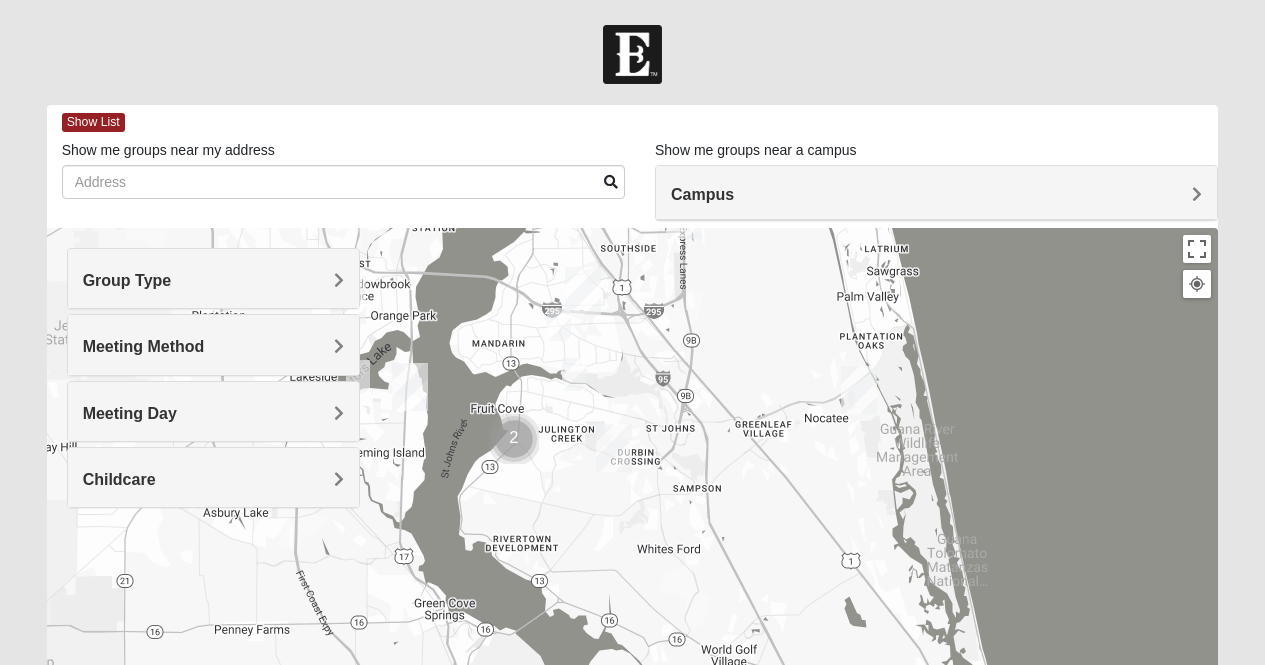 click on "Childcare" at bounding box center [213, 477] 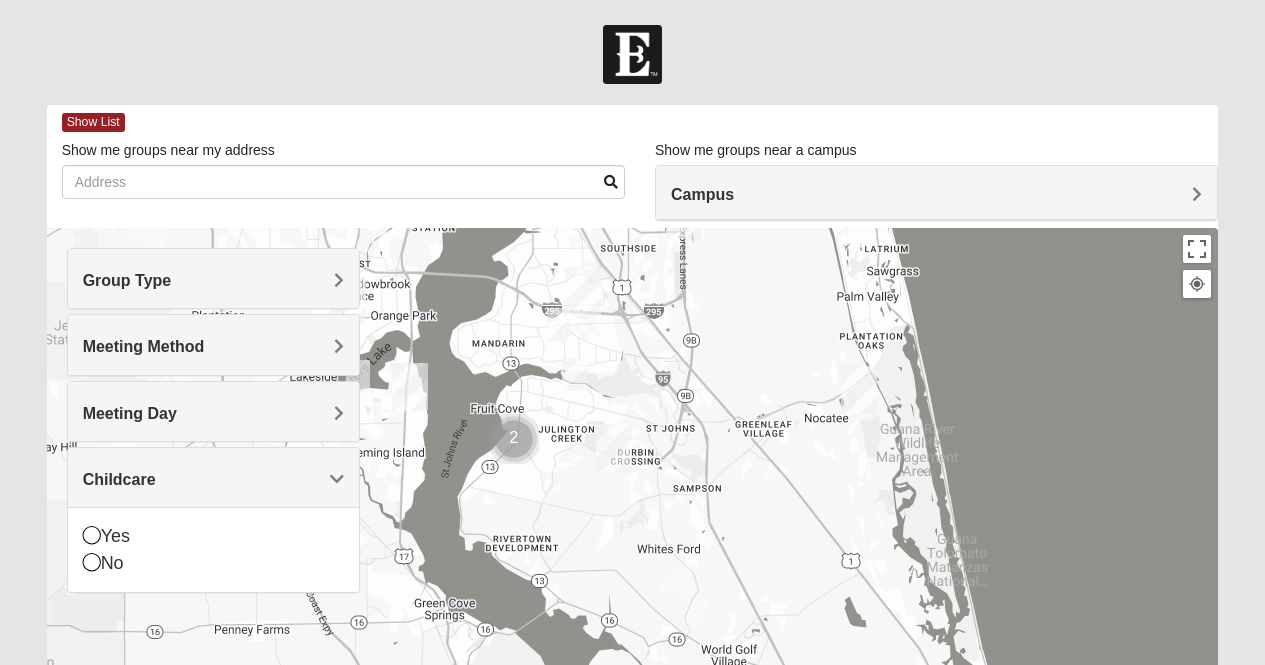 click on "Childcare" at bounding box center (213, 477) 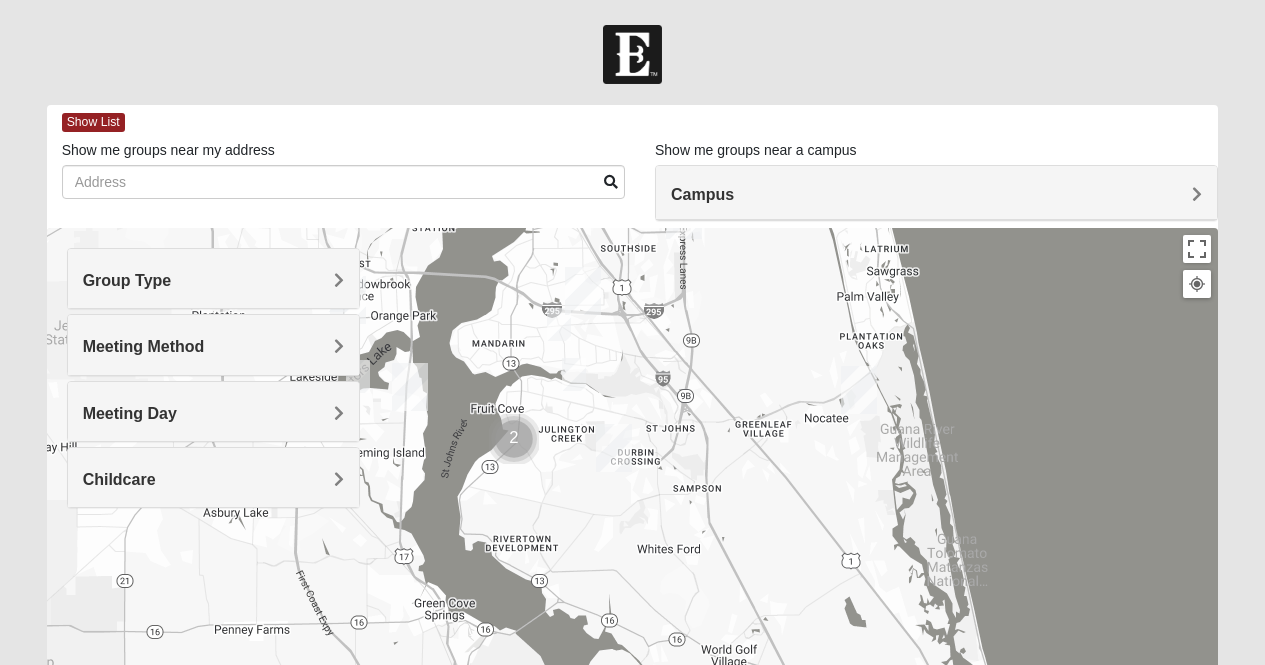 click on "Group Type" at bounding box center (213, 280) 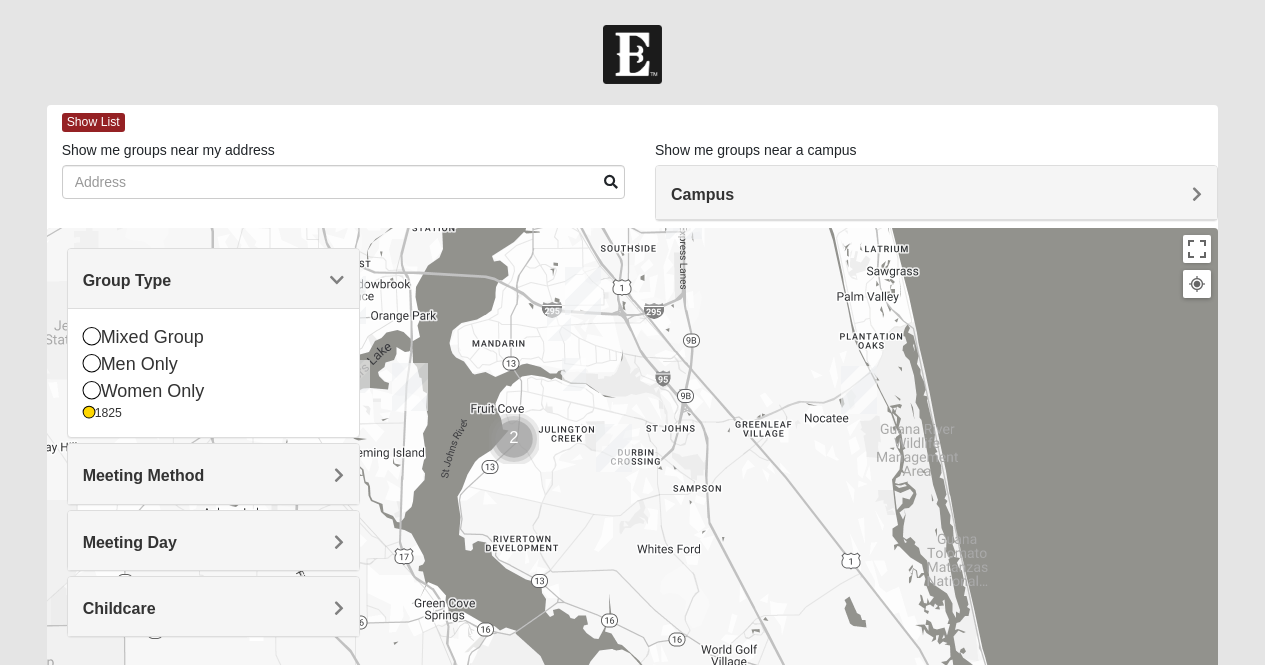 click on "Group Type" at bounding box center [127, 280] 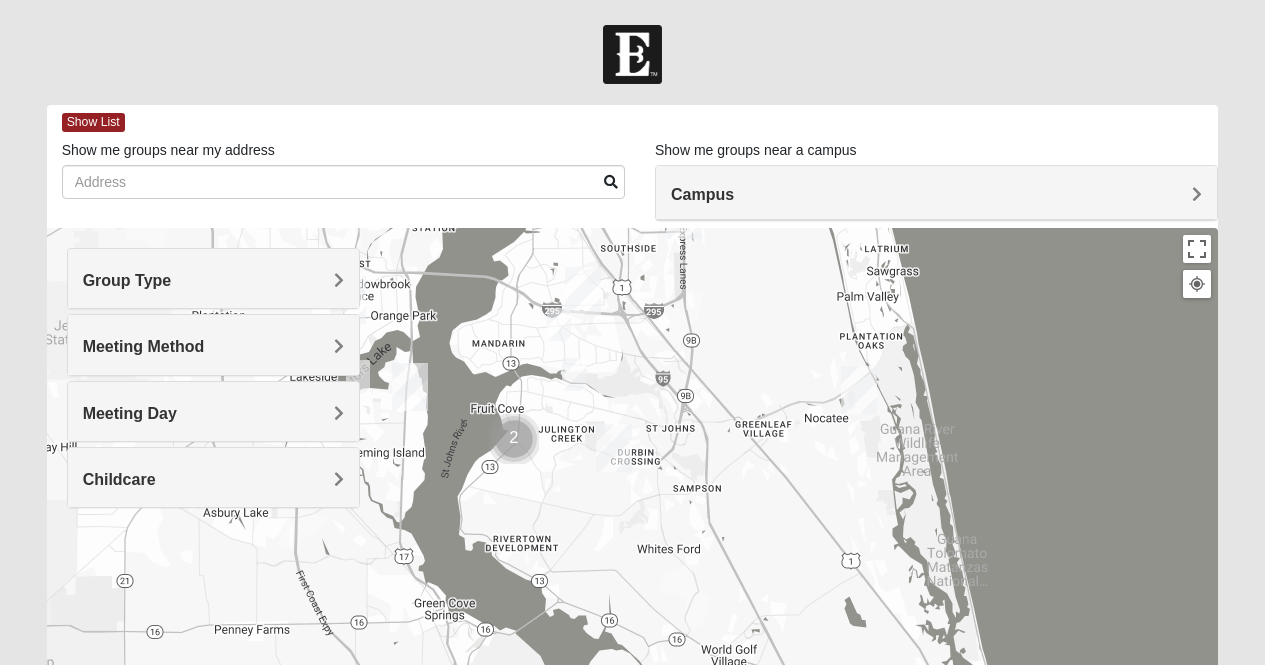 click on "Meeting Method" at bounding box center (144, 346) 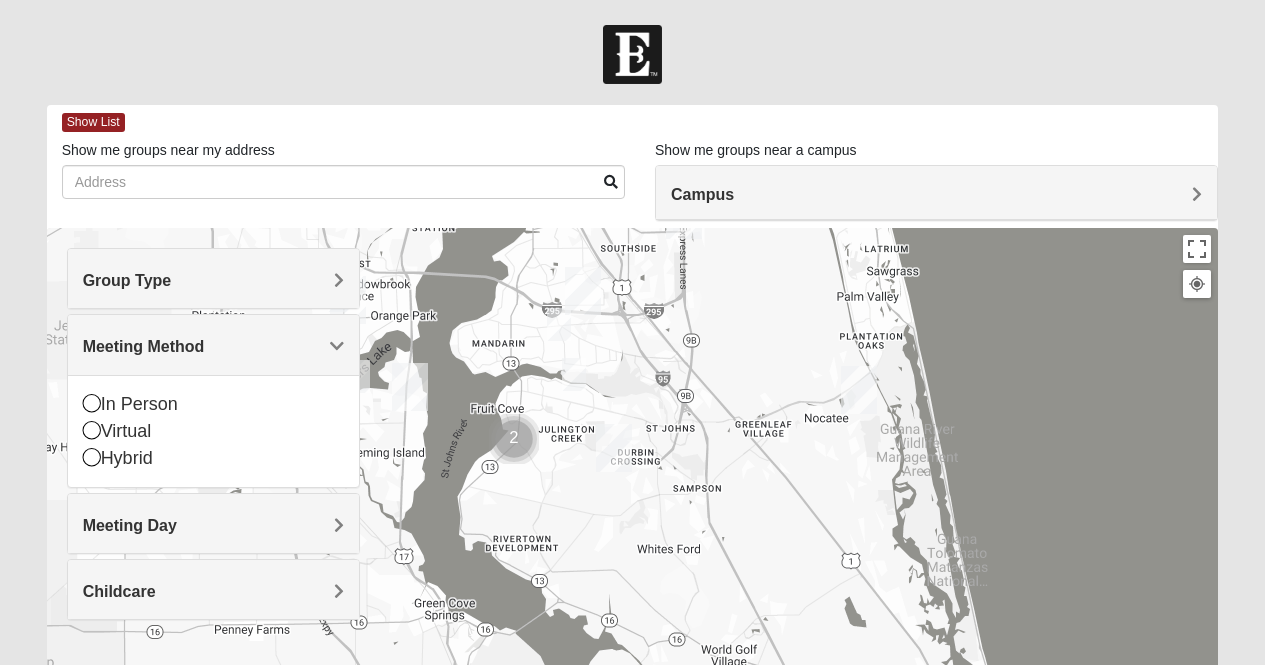 click on "Meeting Method" at bounding box center (144, 346) 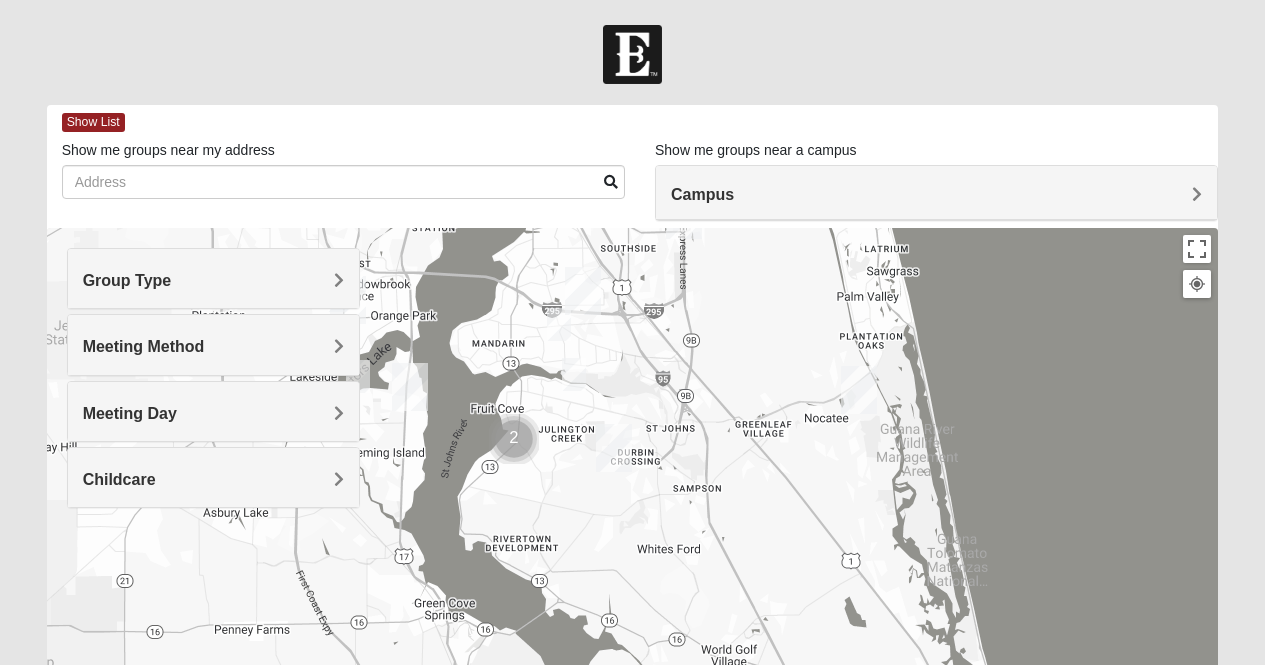 click on "Meeting Day" at bounding box center (213, 411) 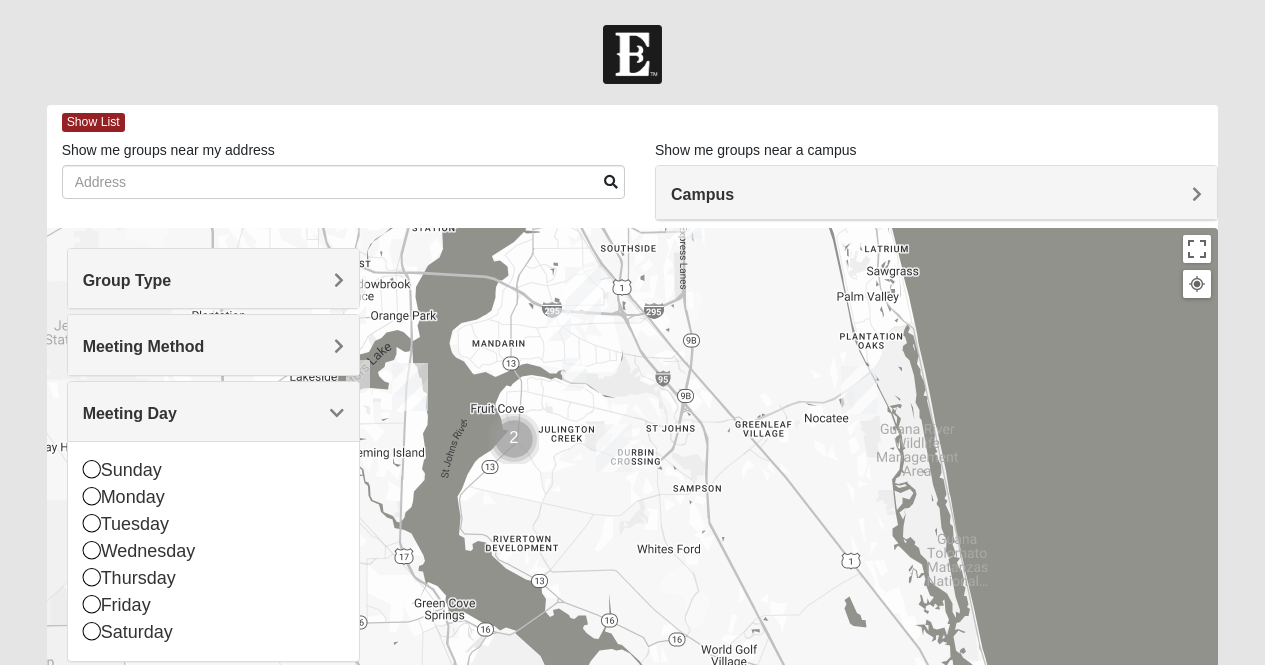 click on "Meeting Day" at bounding box center (213, 411) 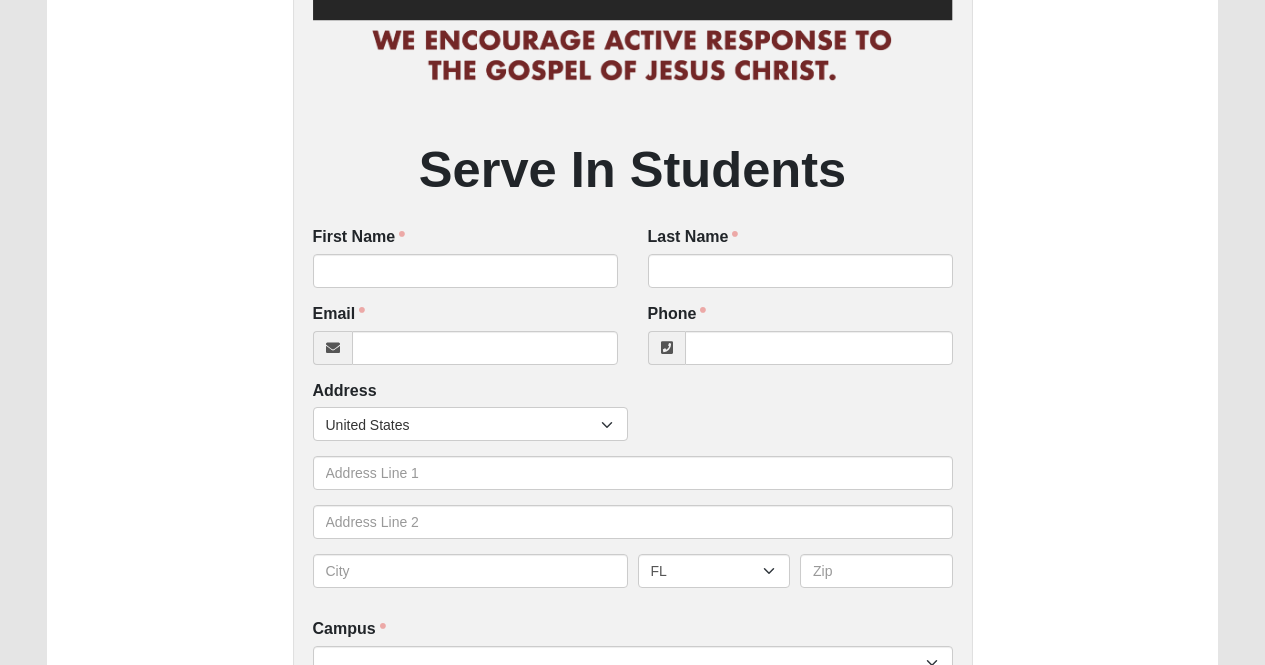 scroll, scrollTop: 0, scrollLeft: 0, axis: both 